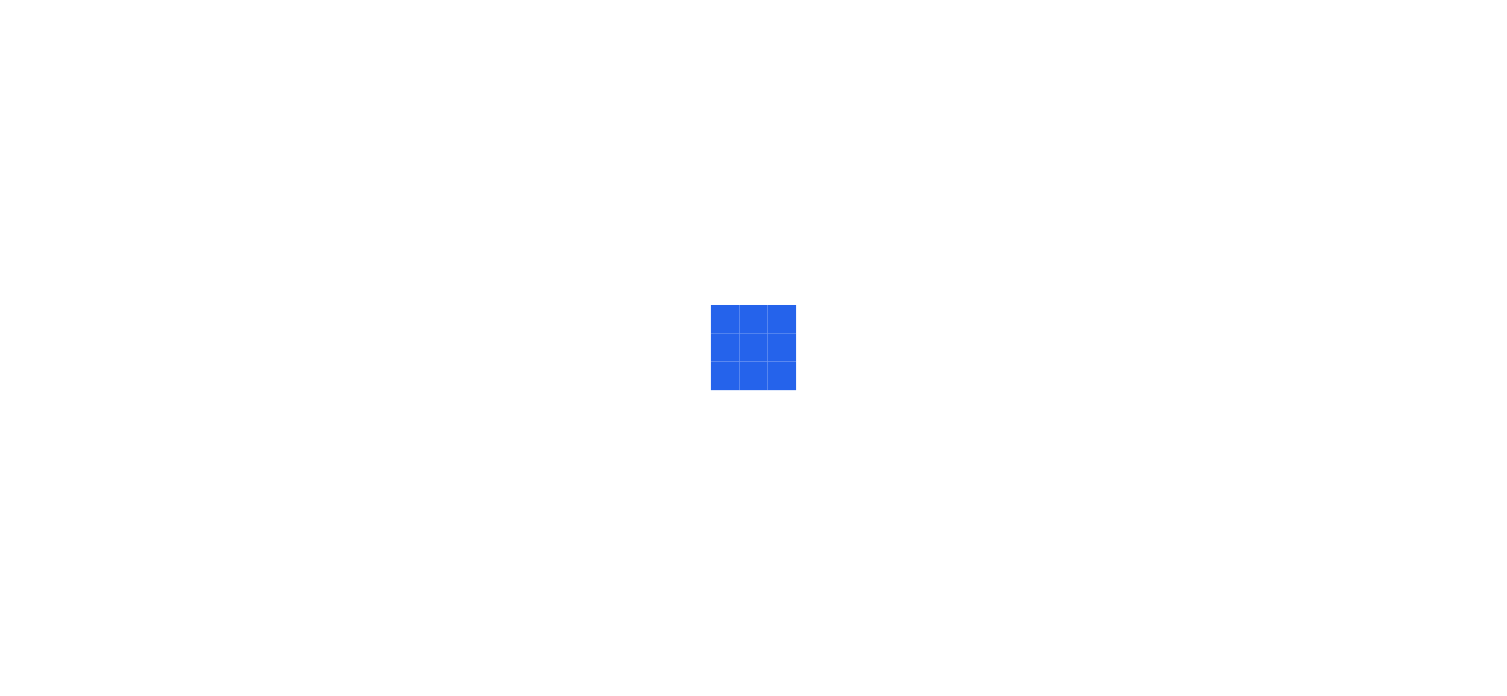 scroll, scrollTop: 0, scrollLeft: 0, axis: both 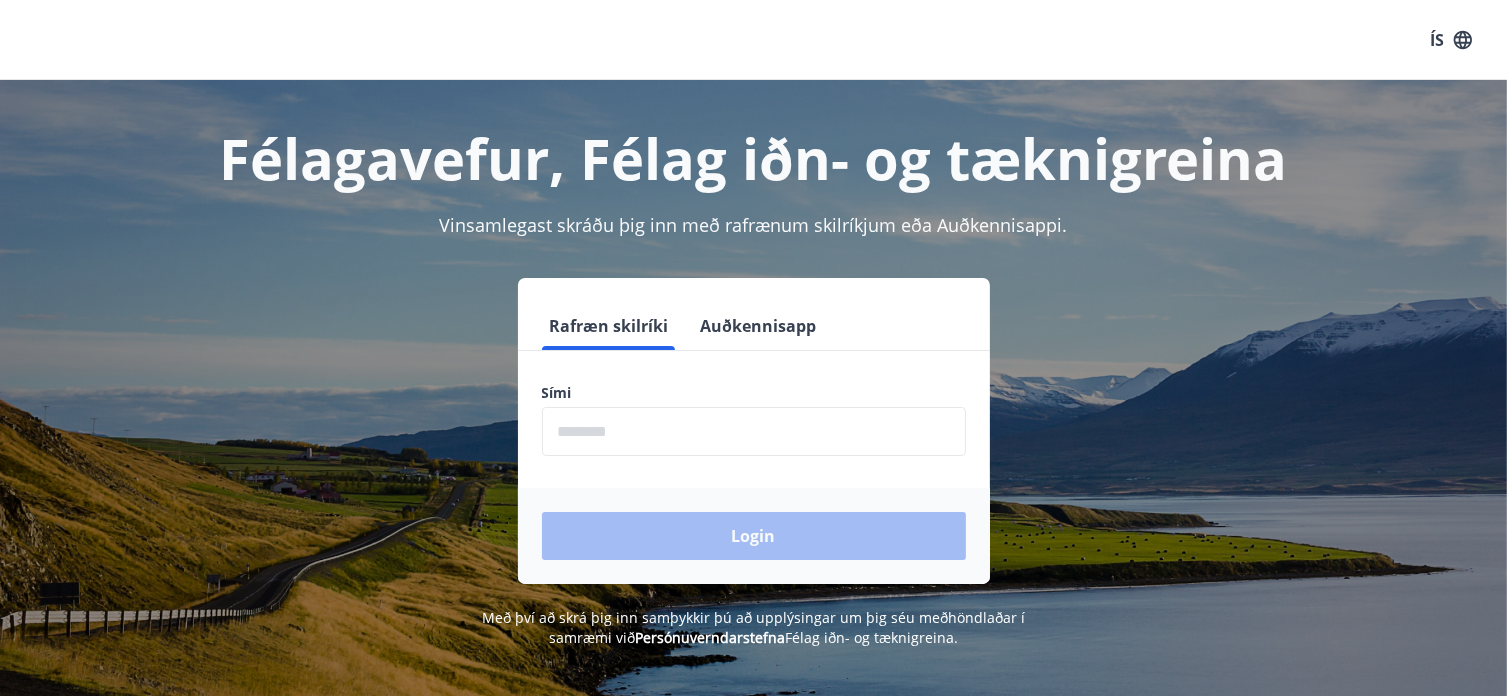 drag, startPoint x: 998, startPoint y: 116, endPoint x: 1243, endPoint y: 25, distance: 261.35416 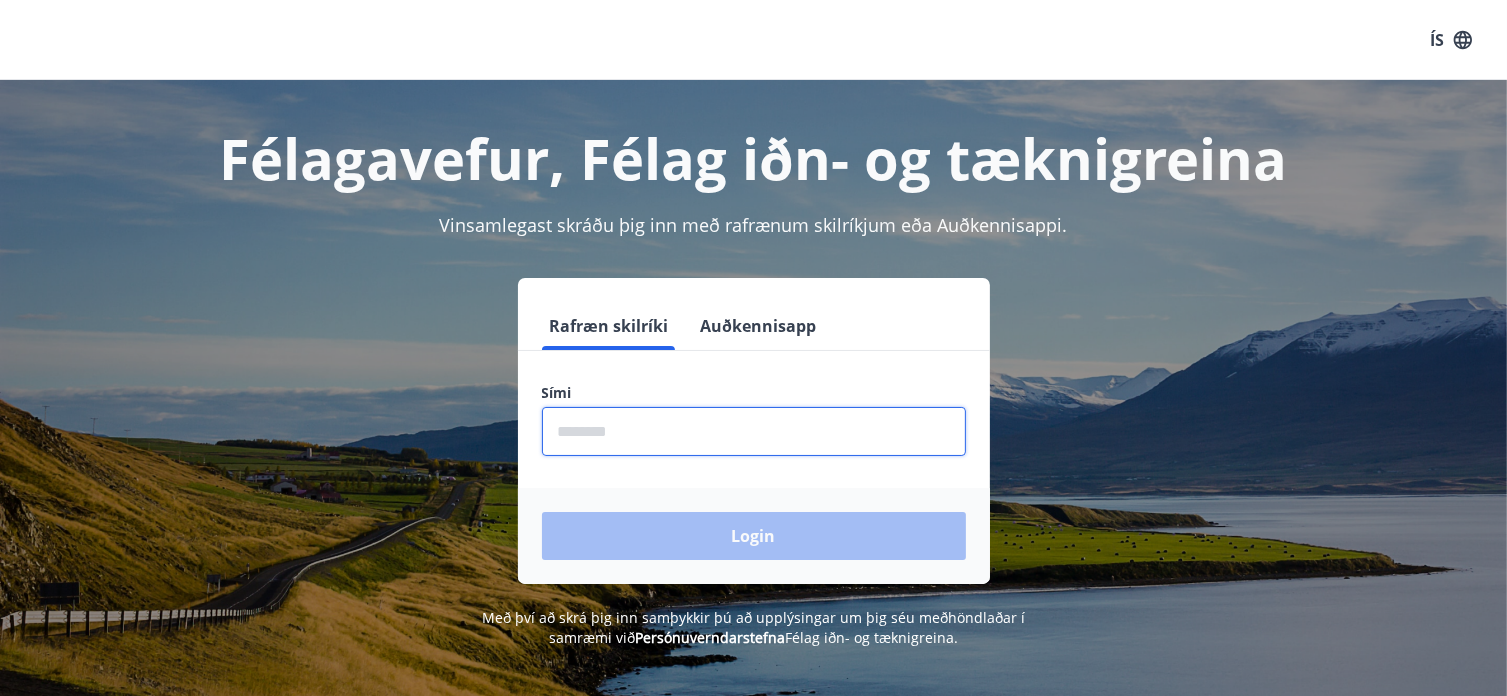 click at bounding box center (754, 431) 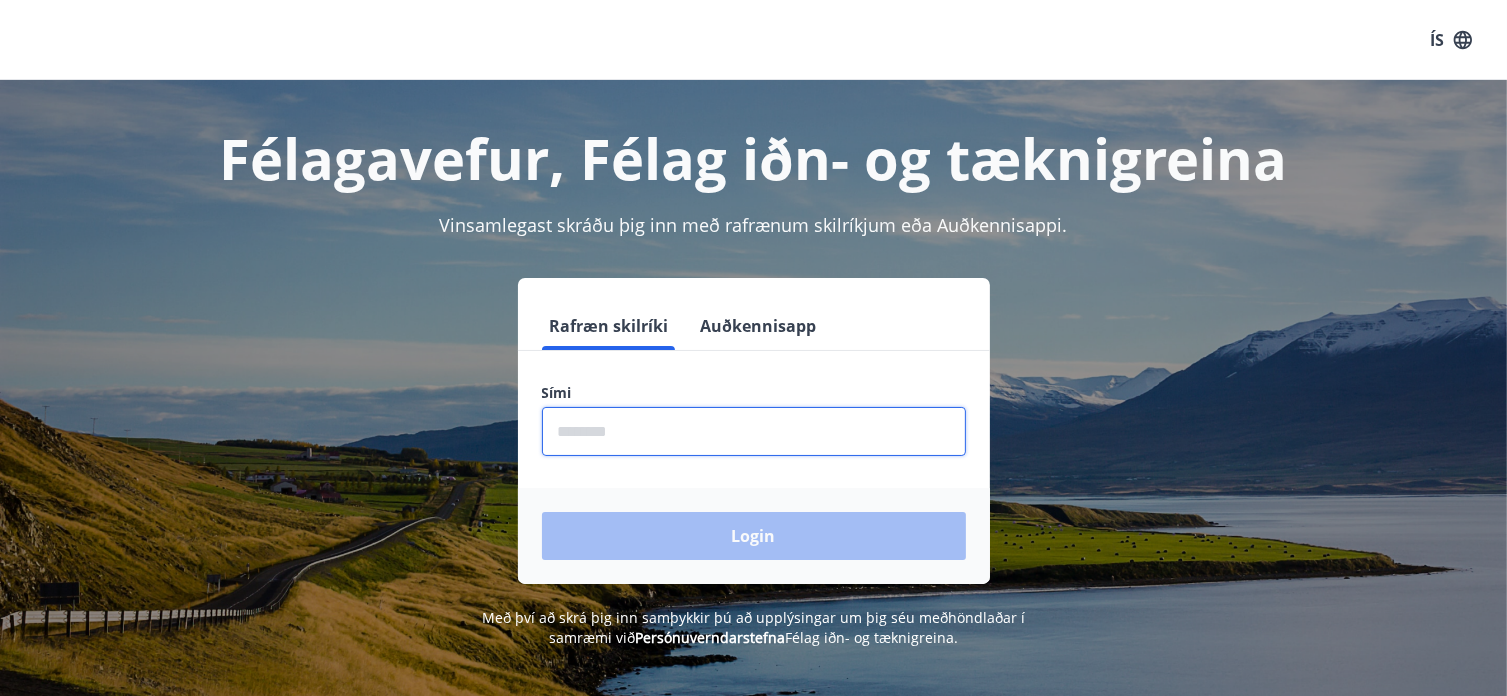 type on "********" 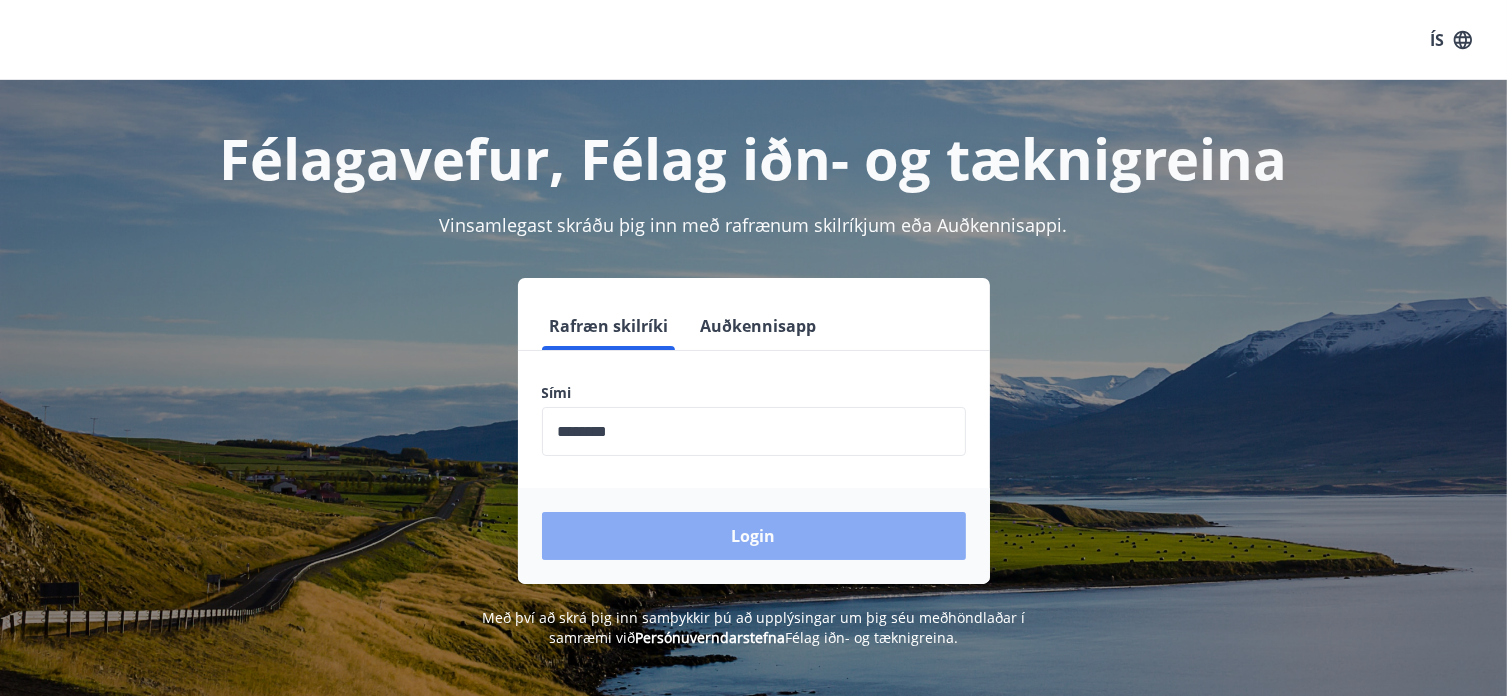 click on "Login" at bounding box center [754, 536] 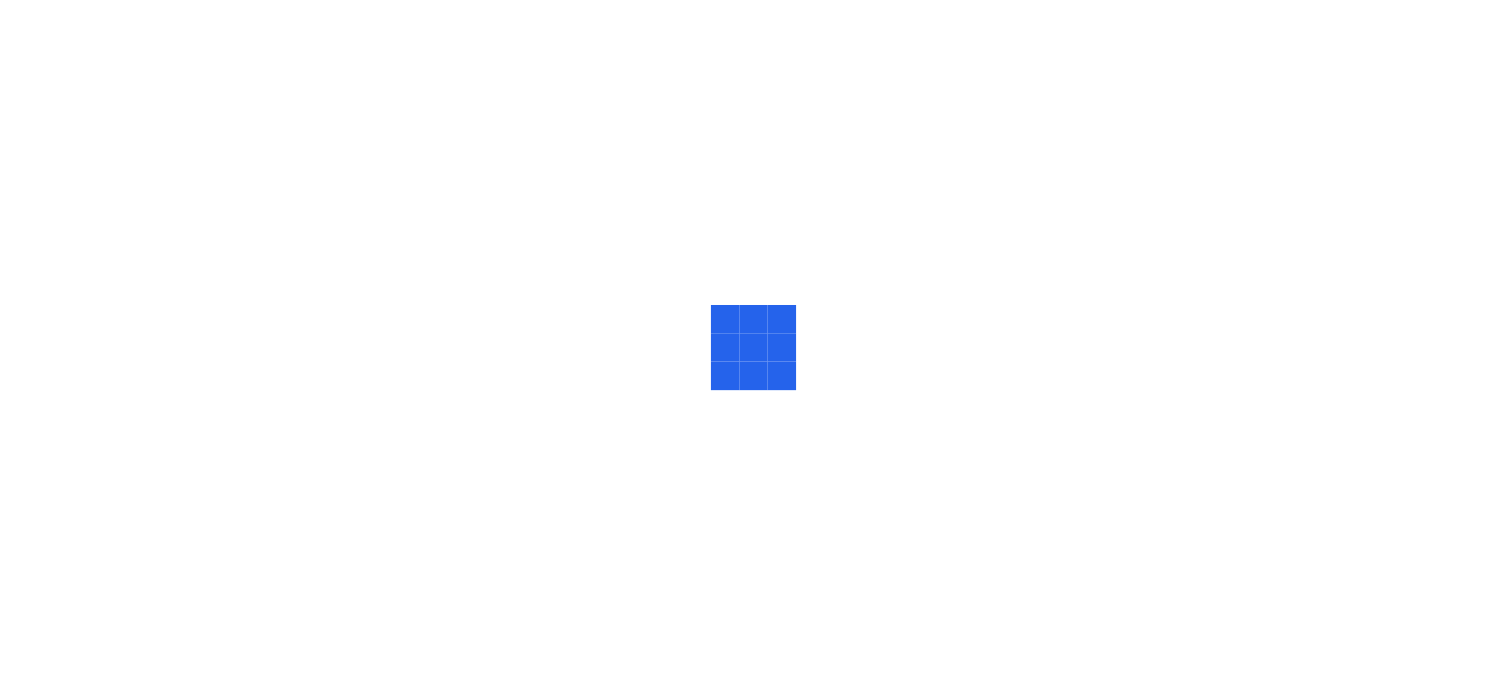 scroll, scrollTop: 0, scrollLeft: 0, axis: both 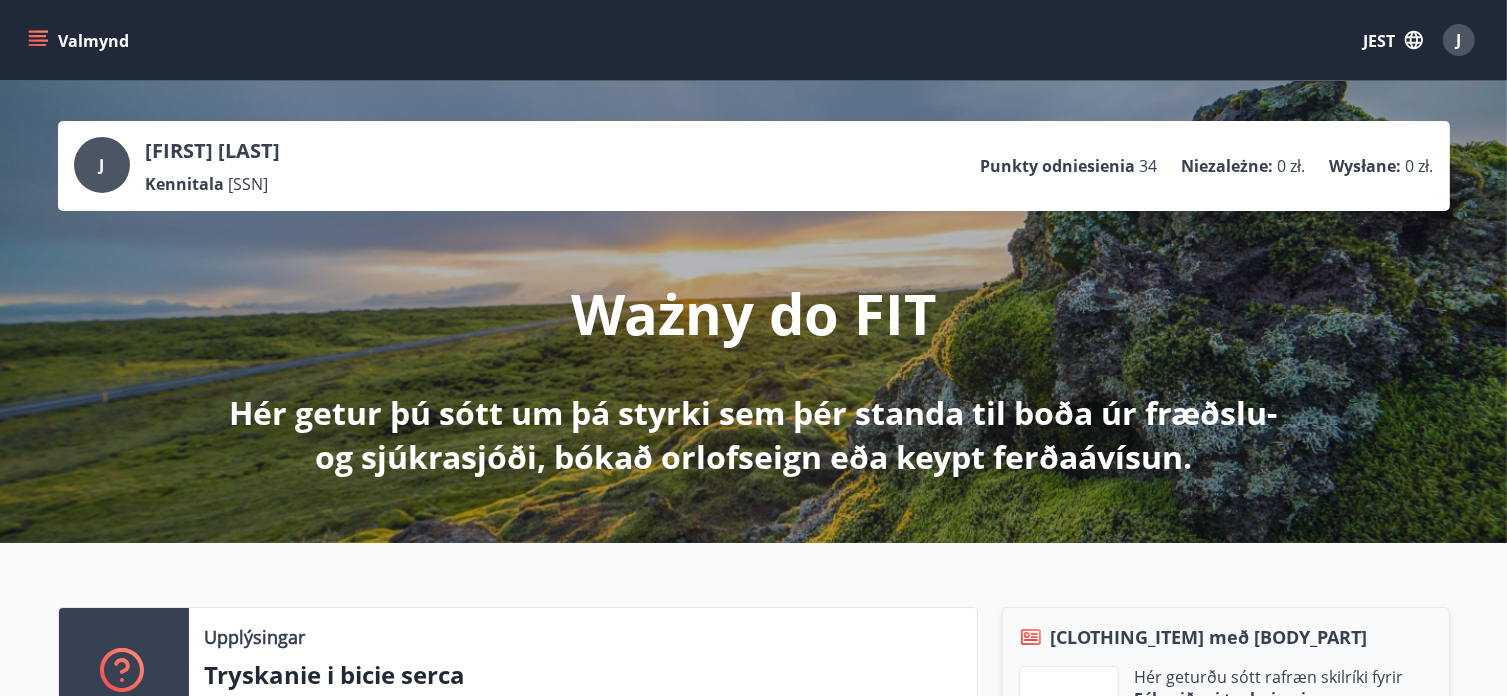 click at bounding box center (40, 40) 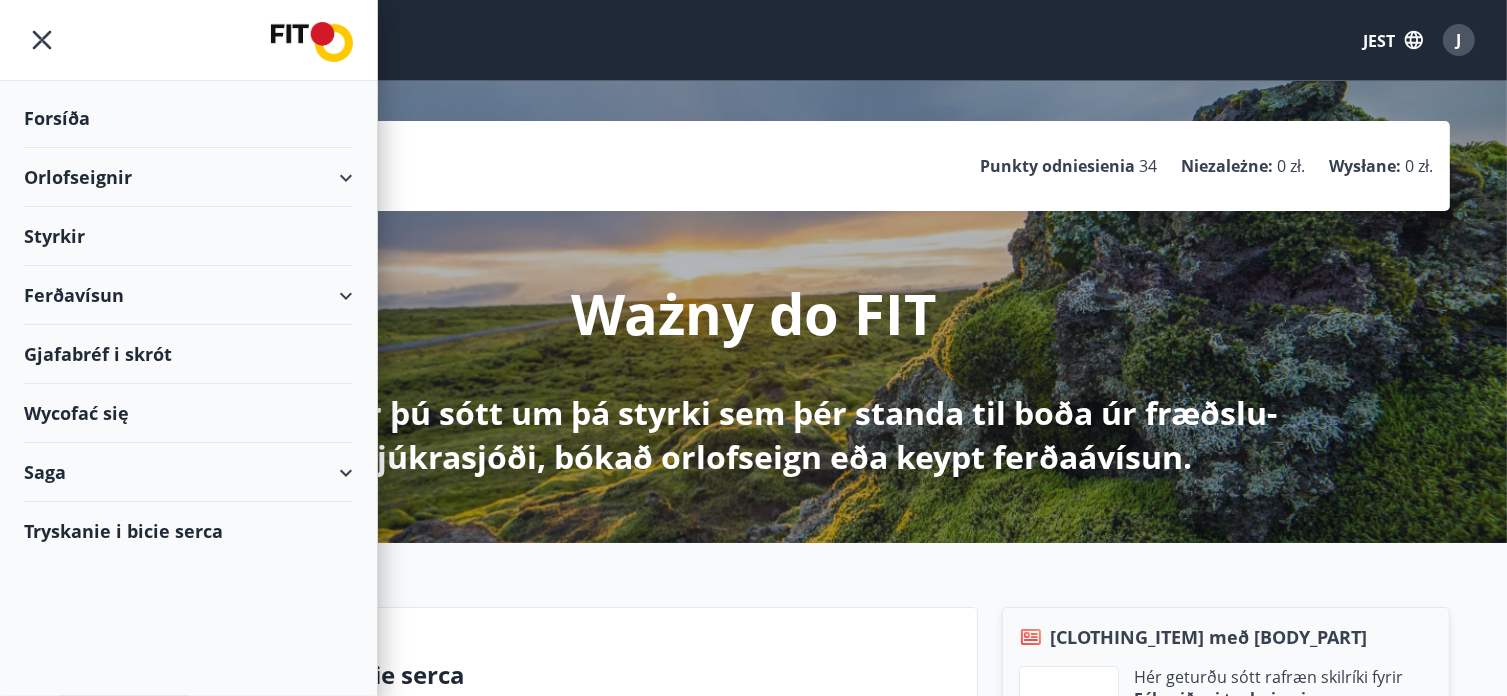 click on "Saga" at bounding box center (188, 472) 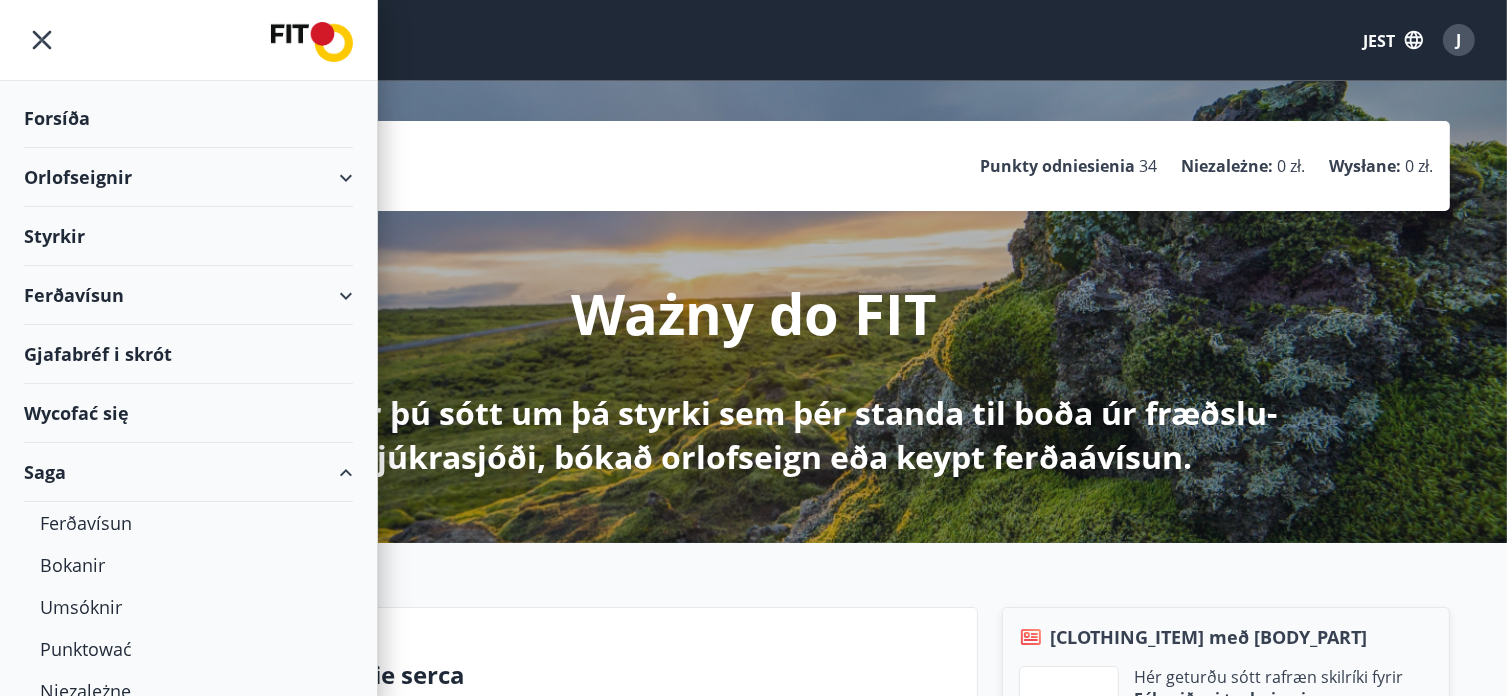 click on "Gjafabréf i skrót" at bounding box center [188, 354] 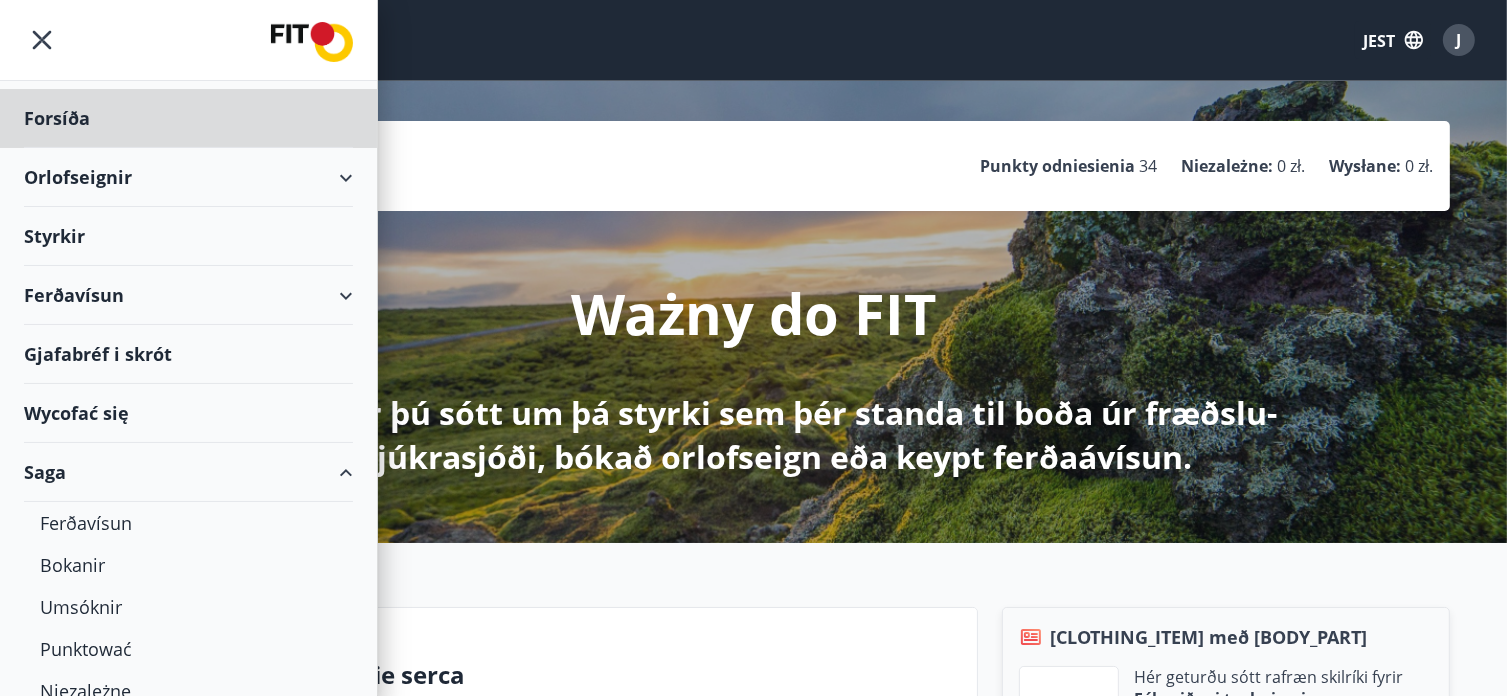 click on "Styrkir" at bounding box center [57, 118] 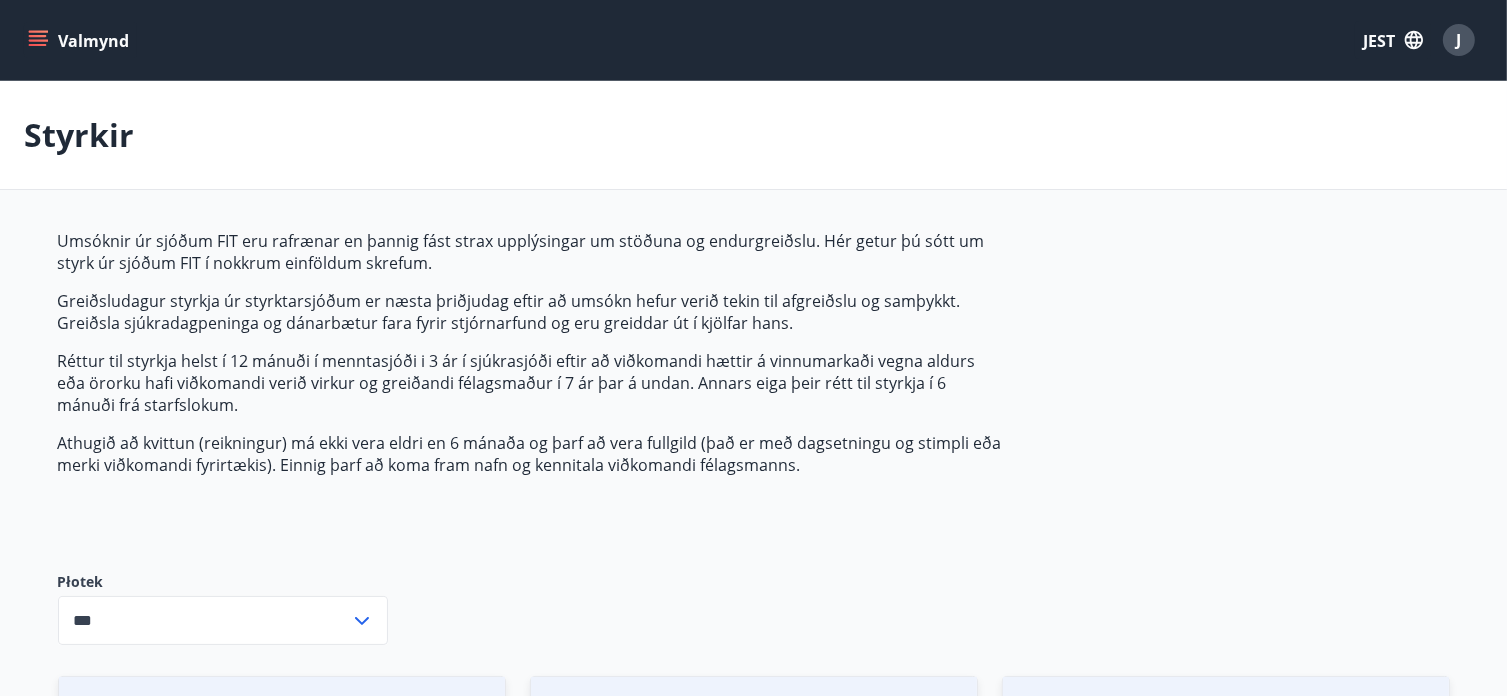 click at bounding box center [38, 40] 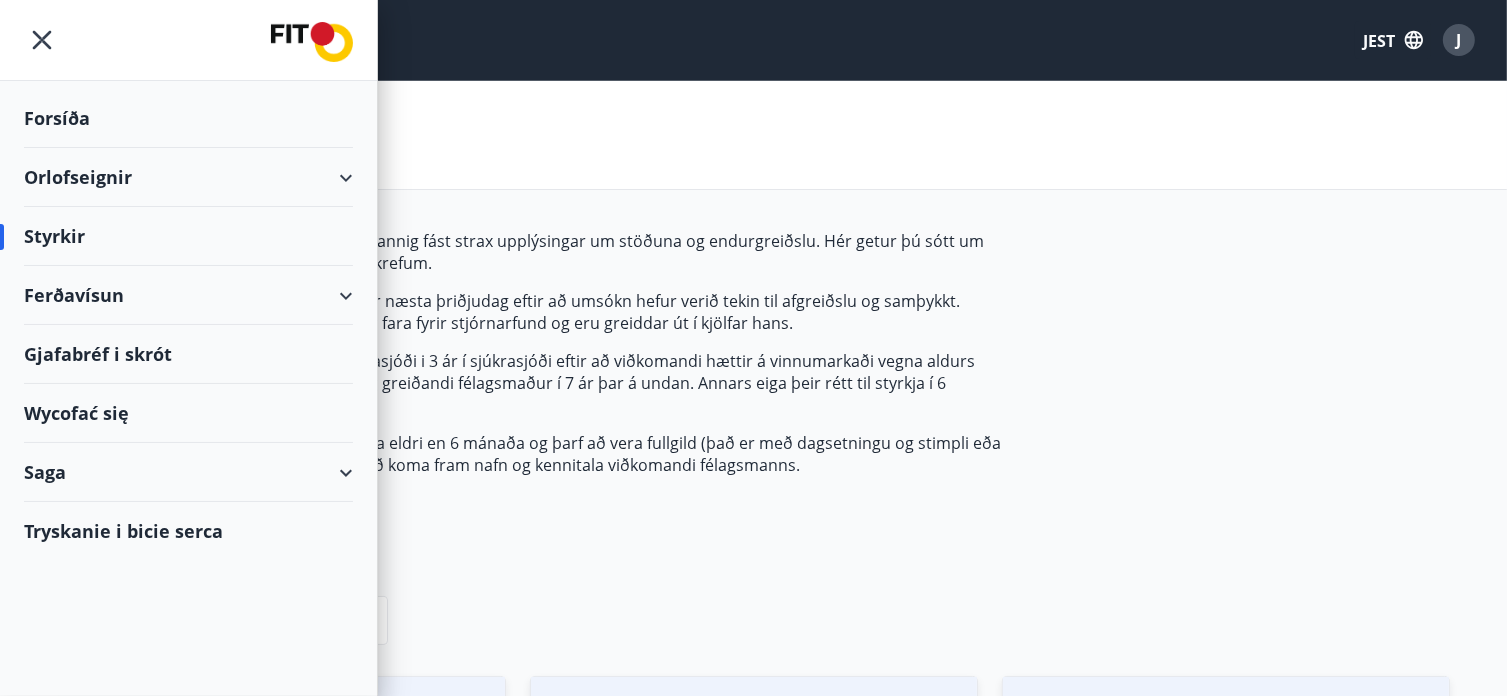 click on "Gjafabréf i skrót" at bounding box center (98, 354) 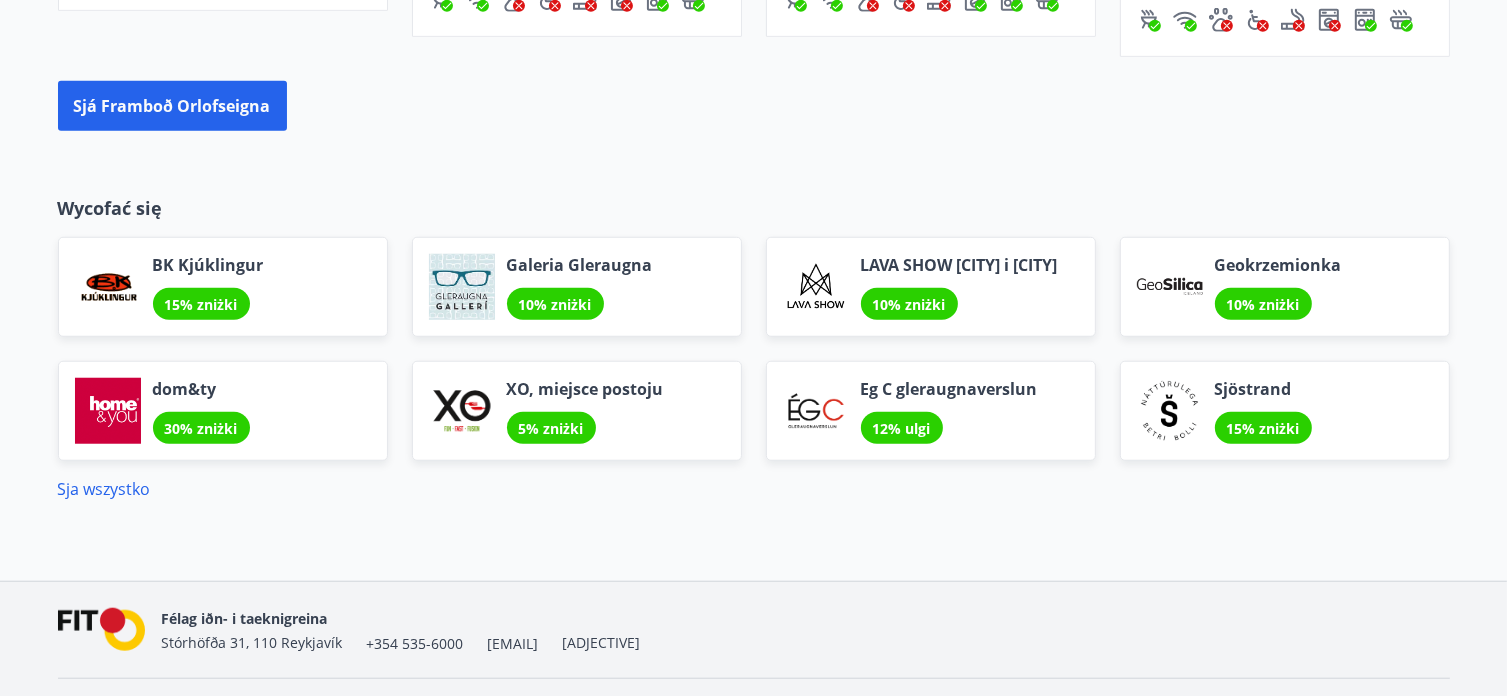 scroll, scrollTop: 1664, scrollLeft: 0, axis: vertical 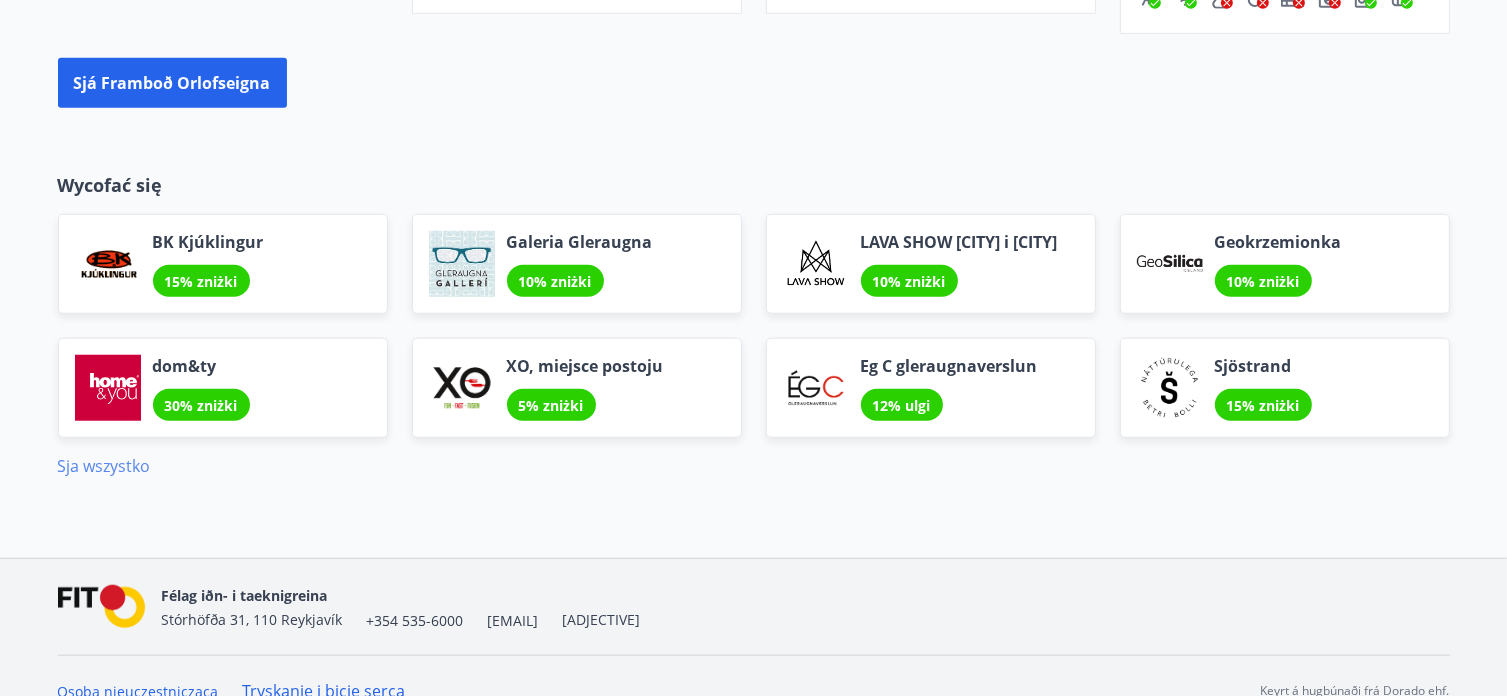 click on "Sja wszystko" at bounding box center [104, 466] 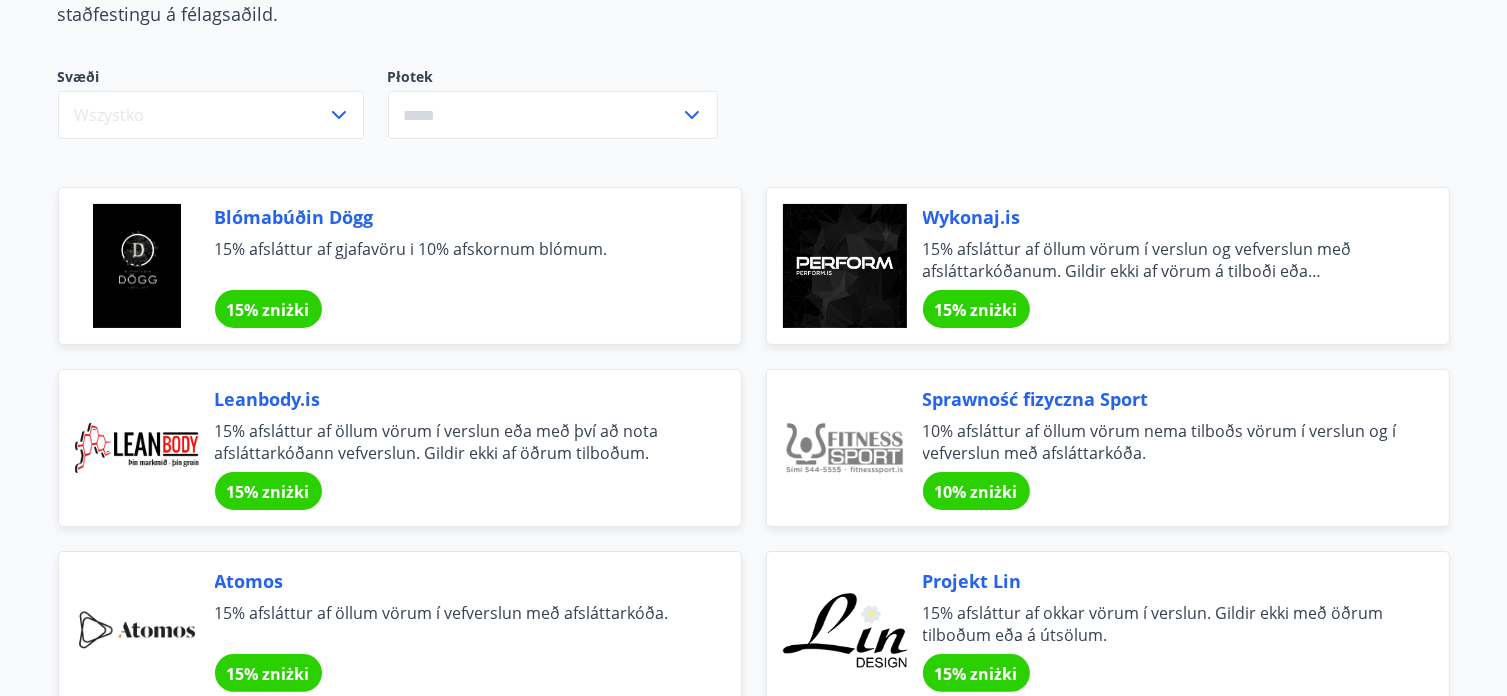 scroll, scrollTop: 188, scrollLeft: 0, axis: vertical 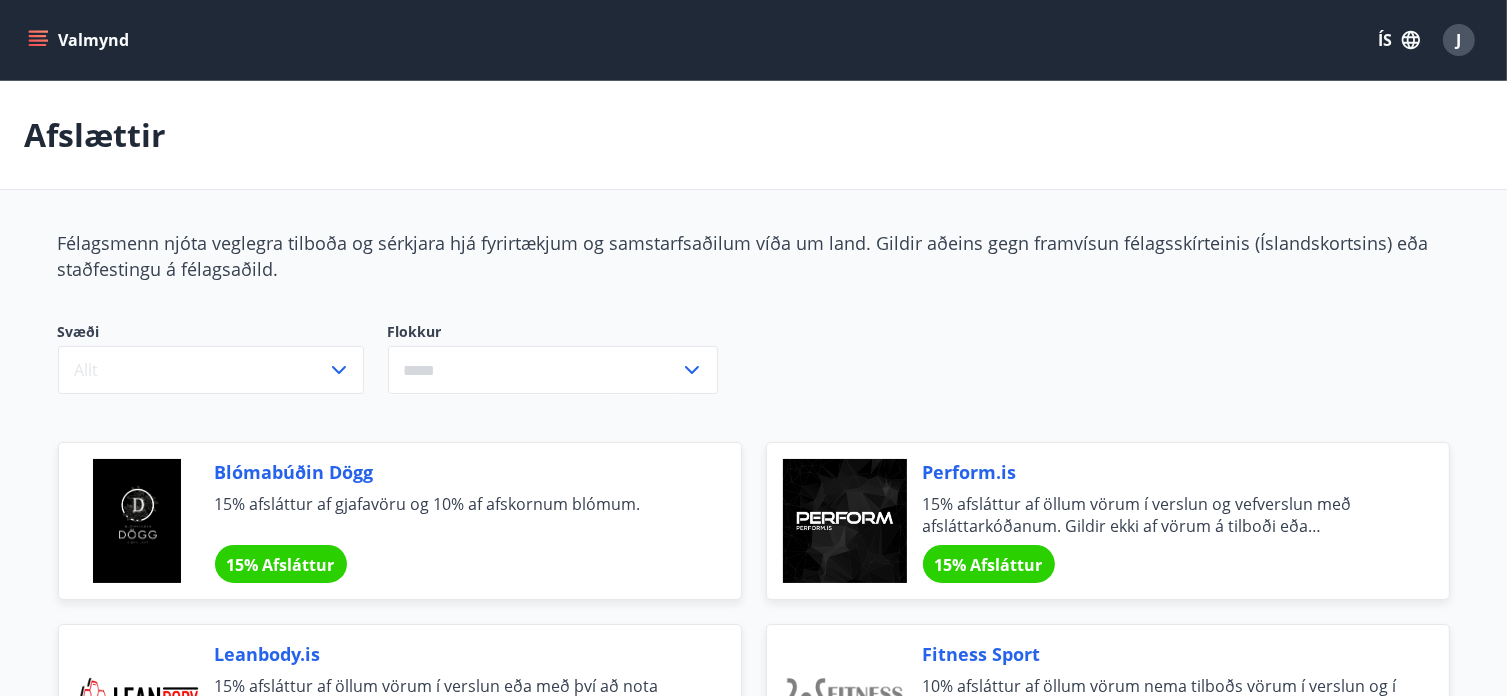 click at bounding box center [1411, 40] 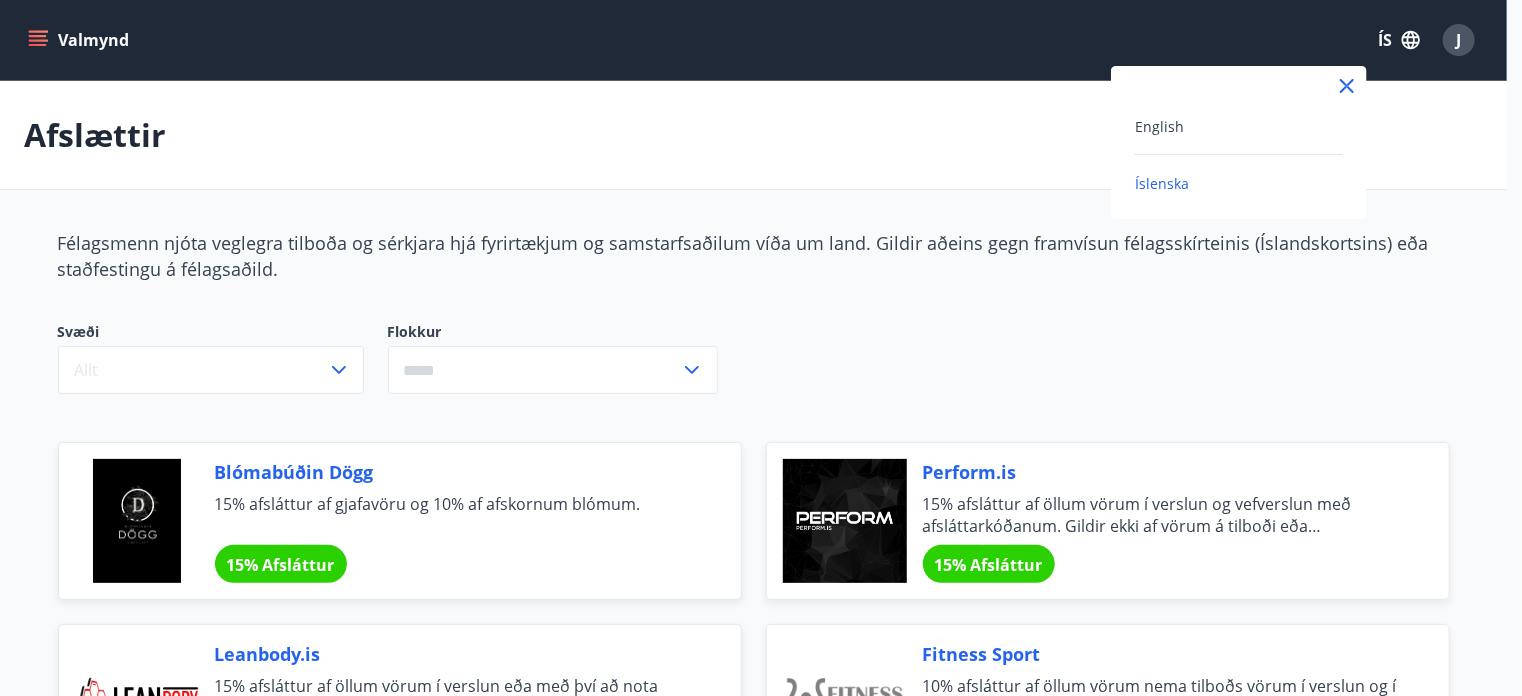 click on "English" at bounding box center (1239, 126) 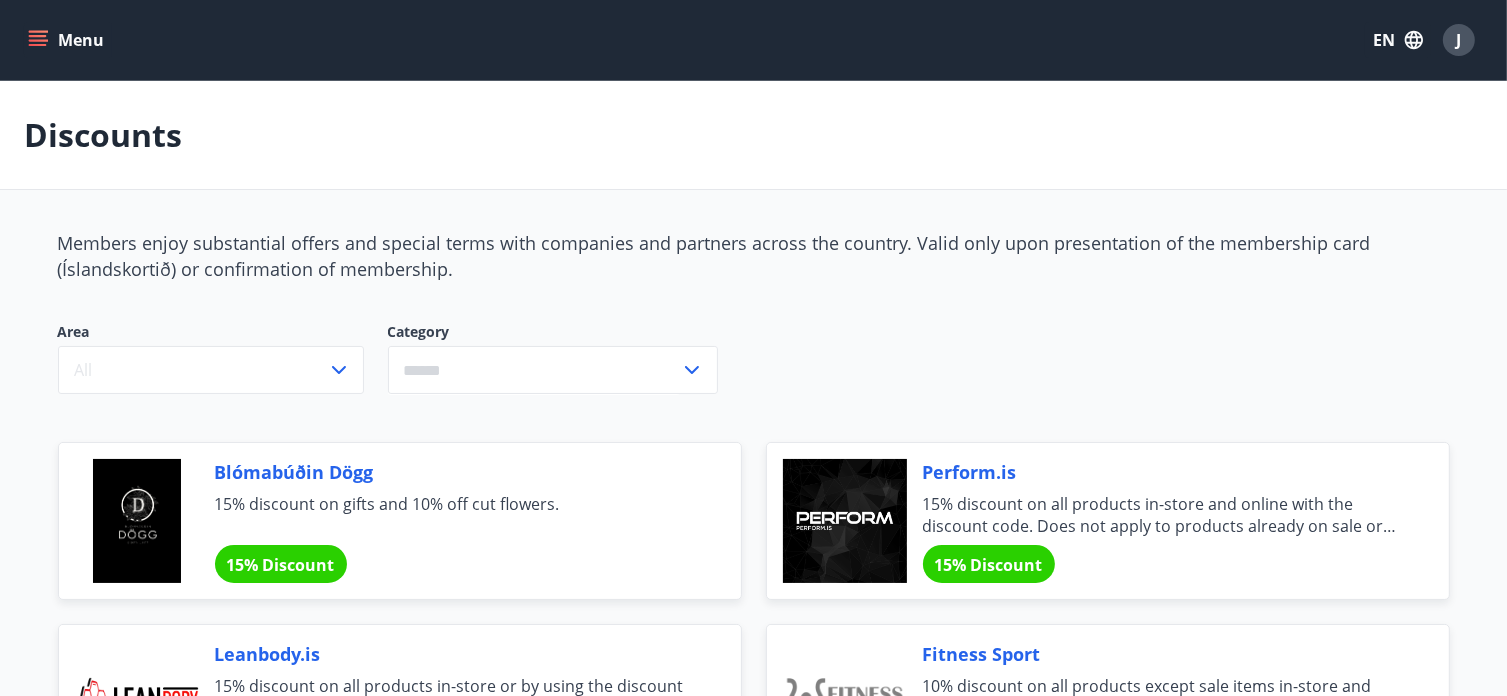 click at bounding box center (534, 370) 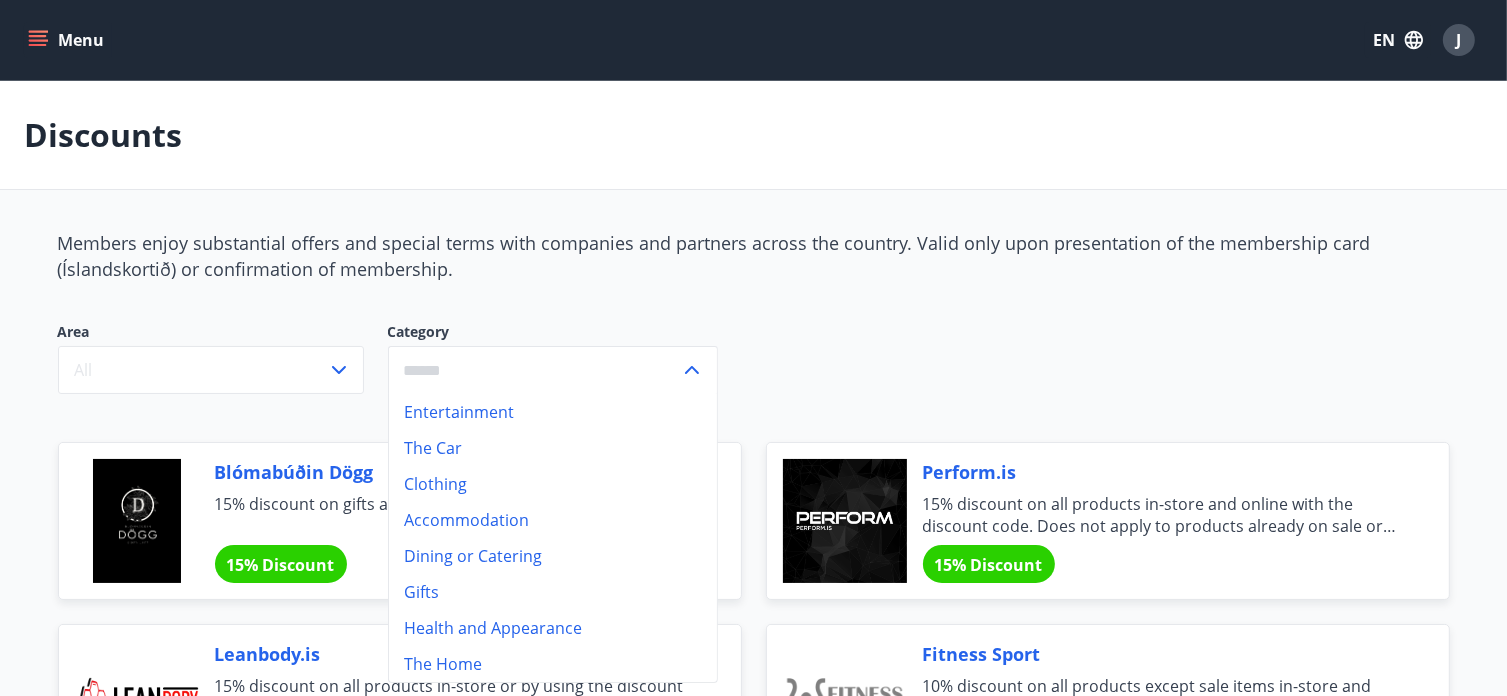 click at bounding box center [534, 370] 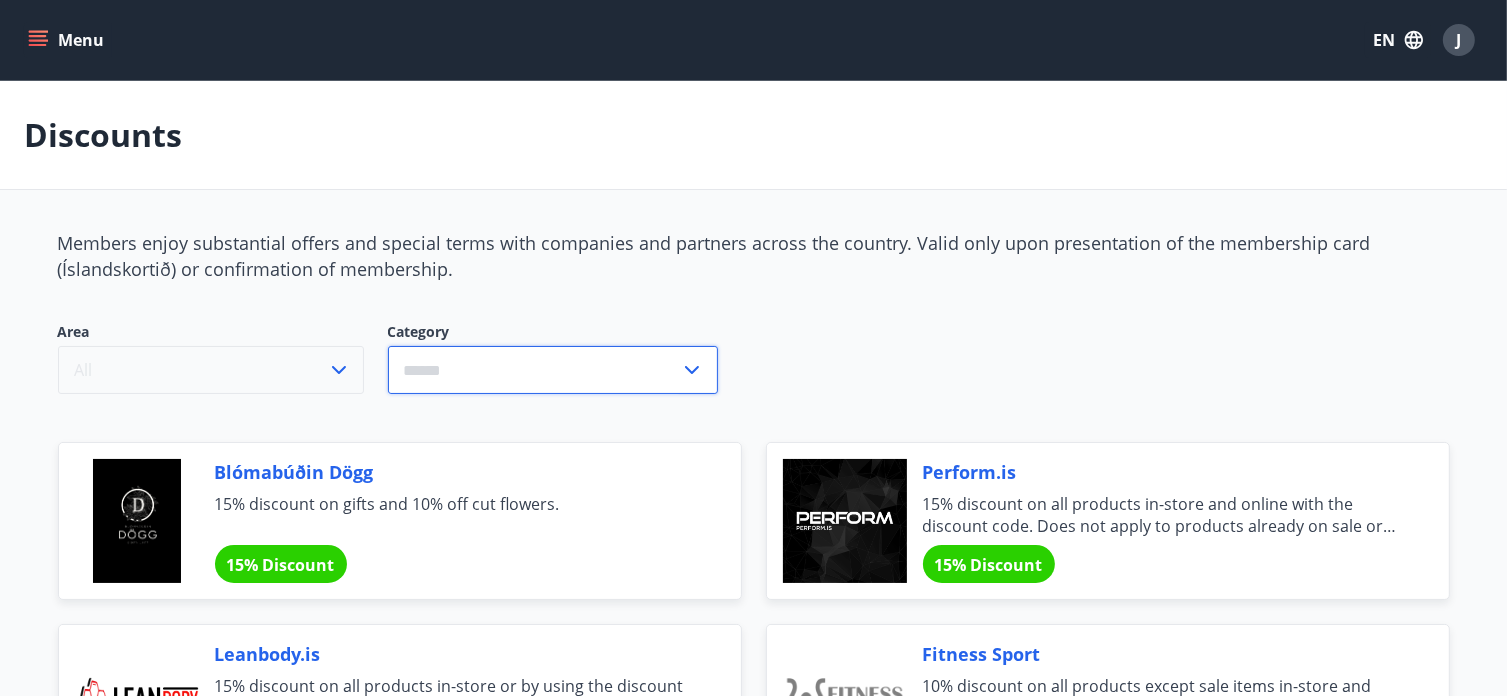 click on "All" at bounding box center (211, 370) 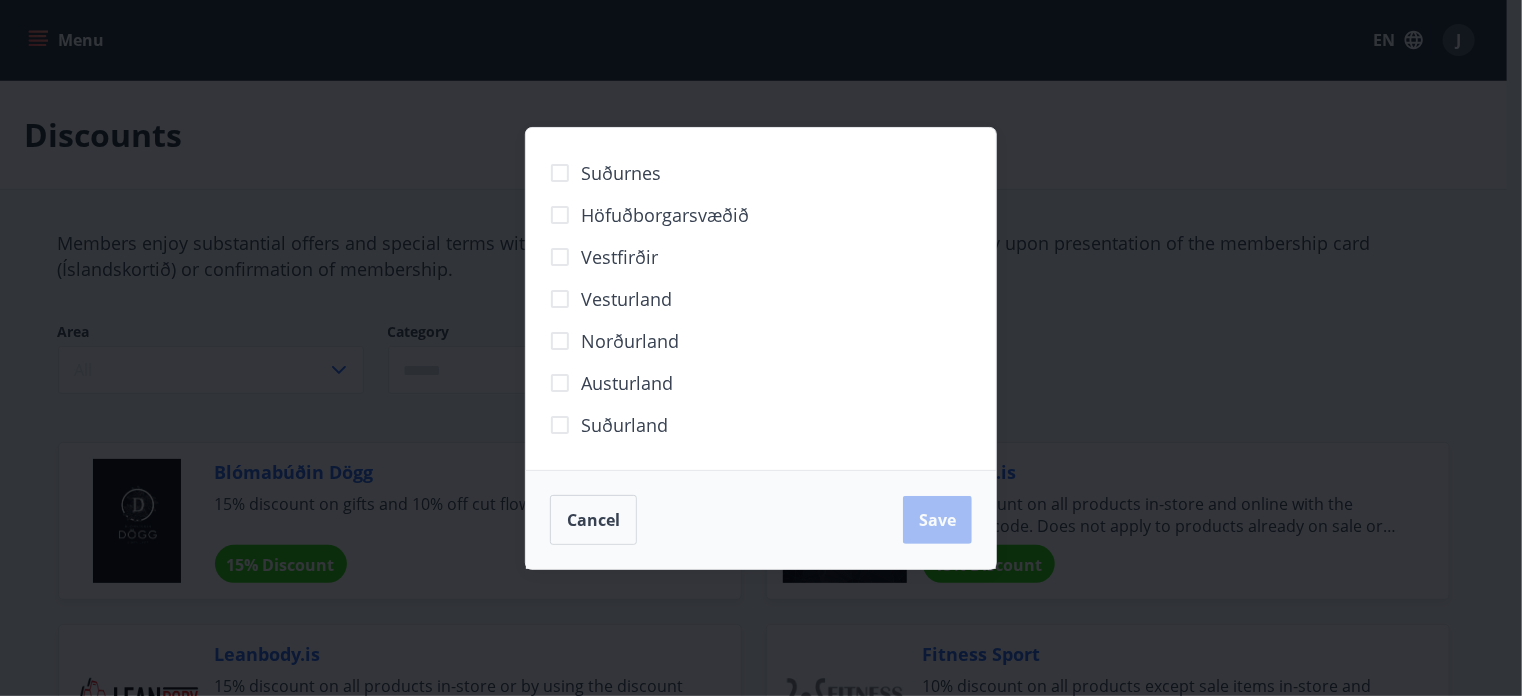 click on "Suðurnes Höfuðborgarsvæðið Vestfirðir Vesturland Norðurland Austurland Suðurland Cancel Save" at bounding box center [761, 348] 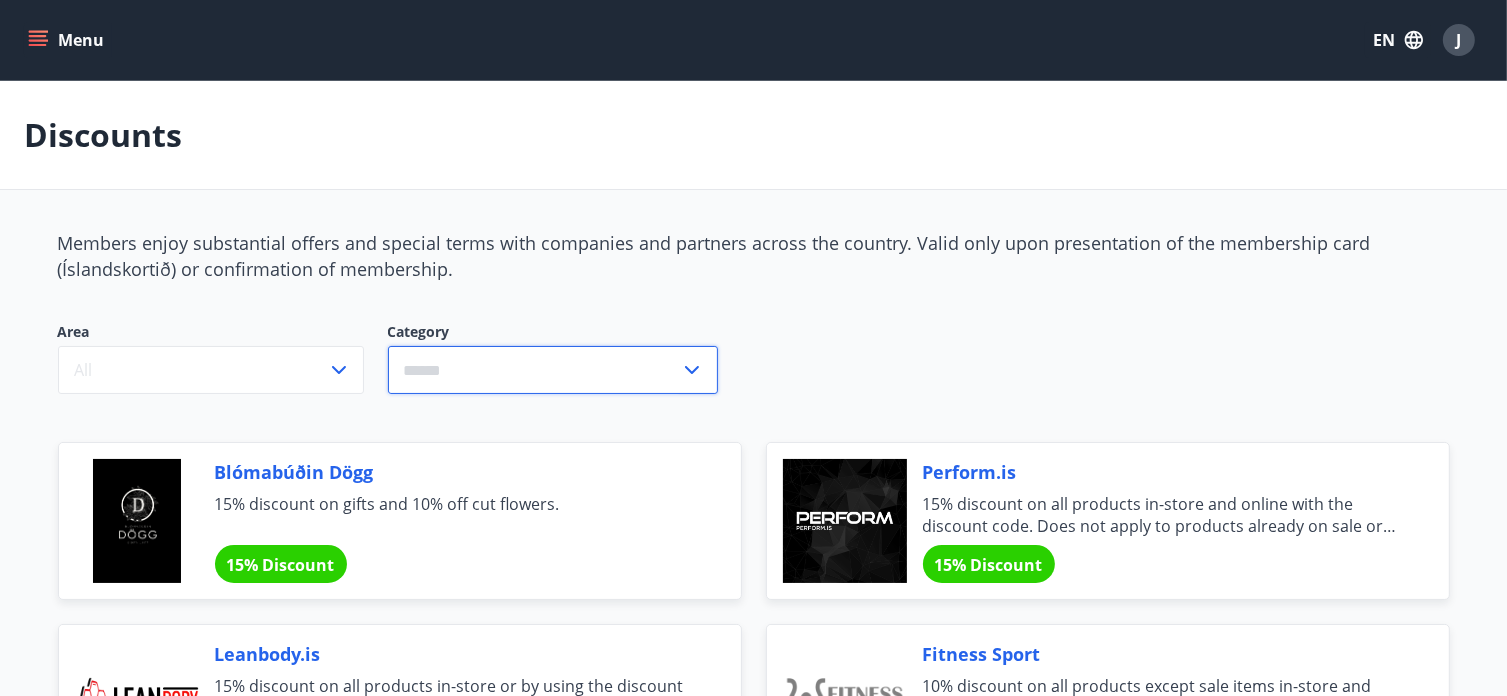 click at bounding box center [534, 370] 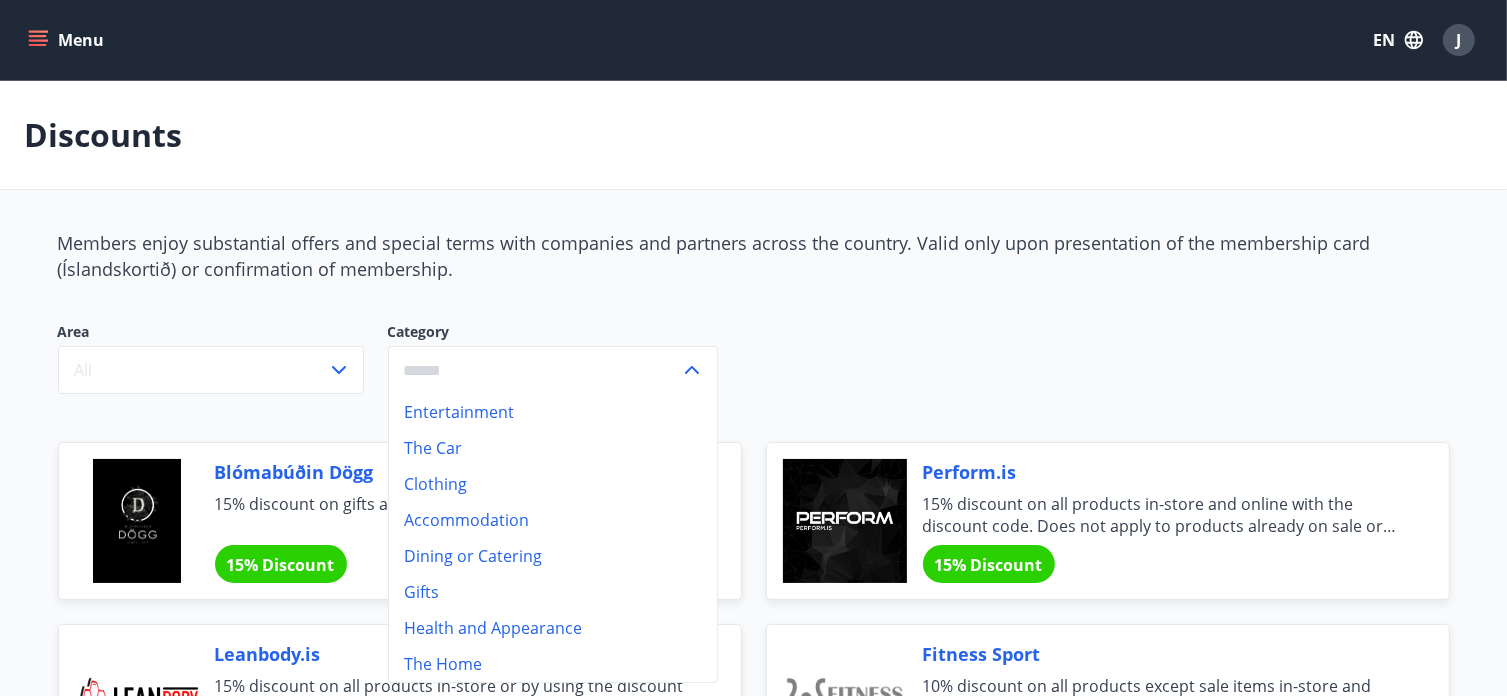 click on "Clothing" at bounding box center [553, 484] 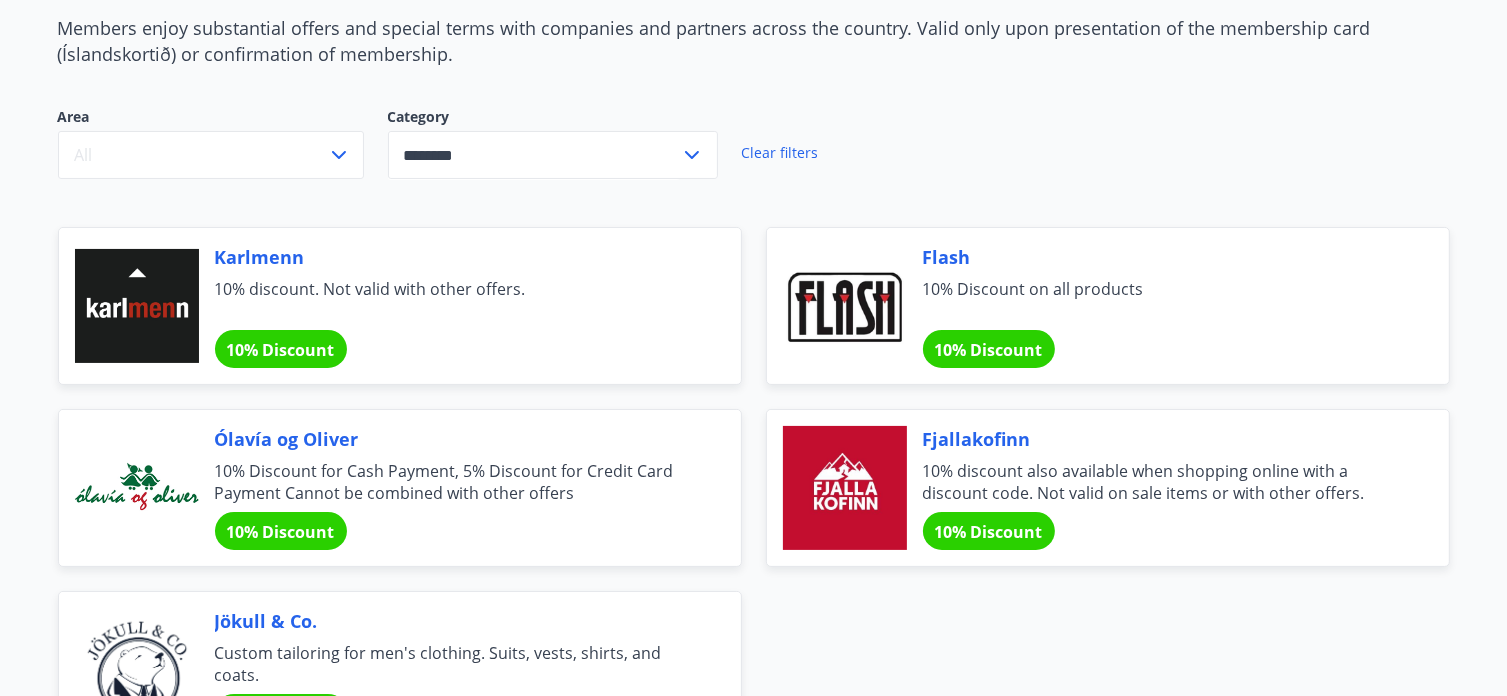 scroll, scrollTop: 214, scrollLeft: 0, axis: vertical 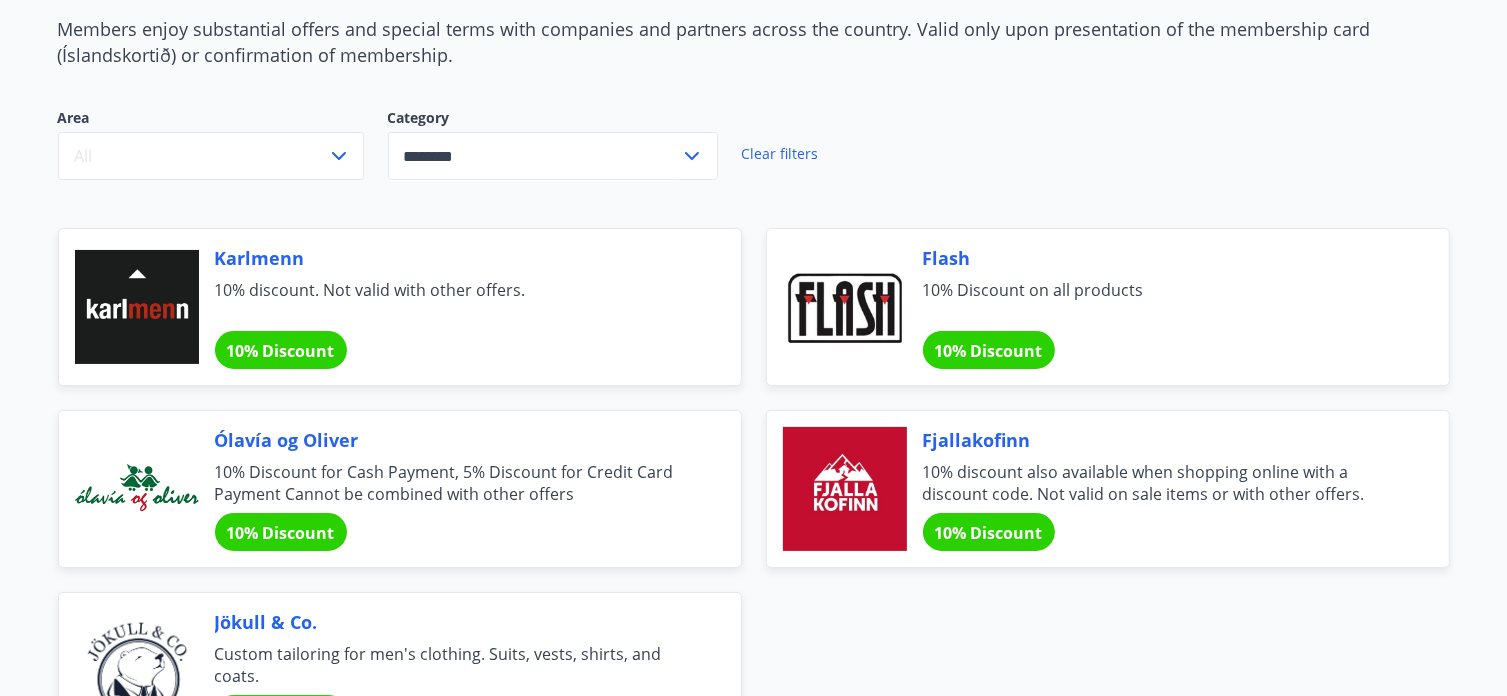 click on "********" at bounding box center [534, 156] 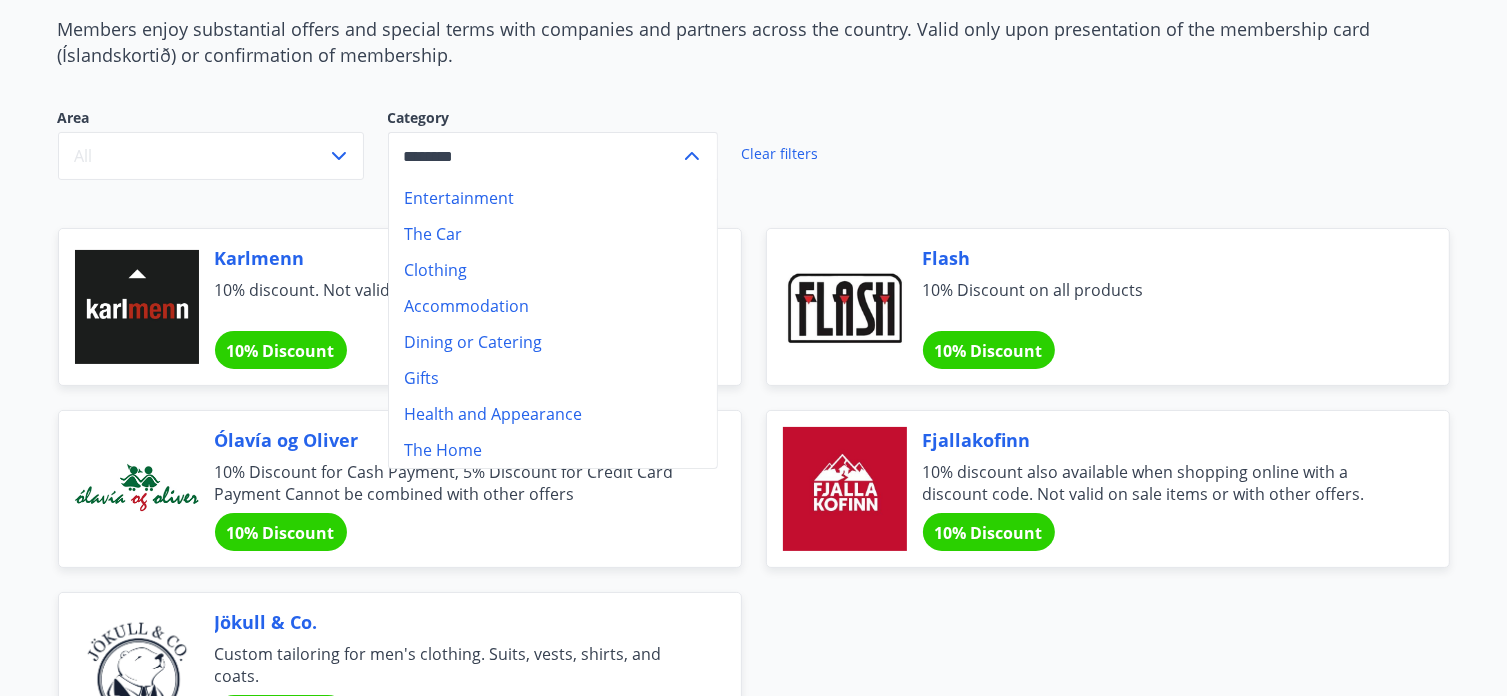 click on "Dining or Catering" at bounding box center (553, 342) 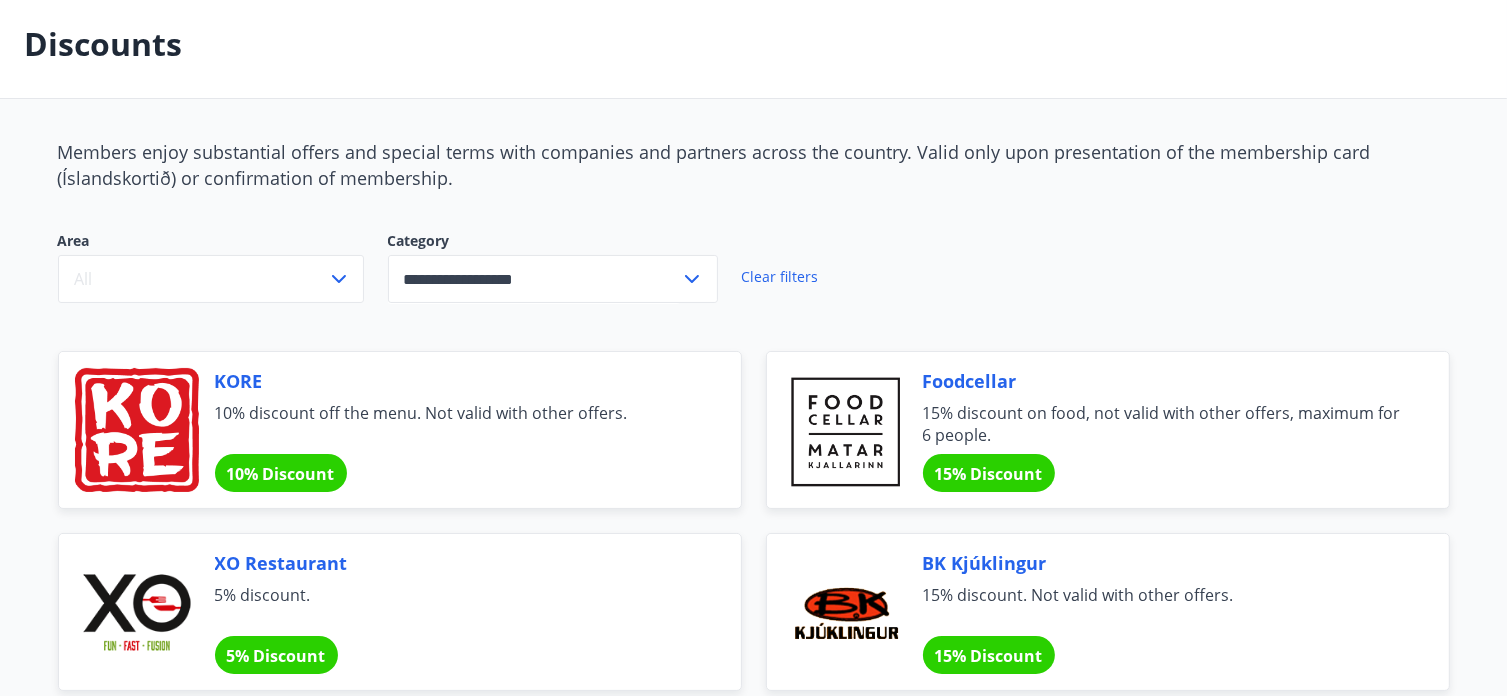 scroll, scrollTop: 59, scrollLeft: 0, axis: vertical 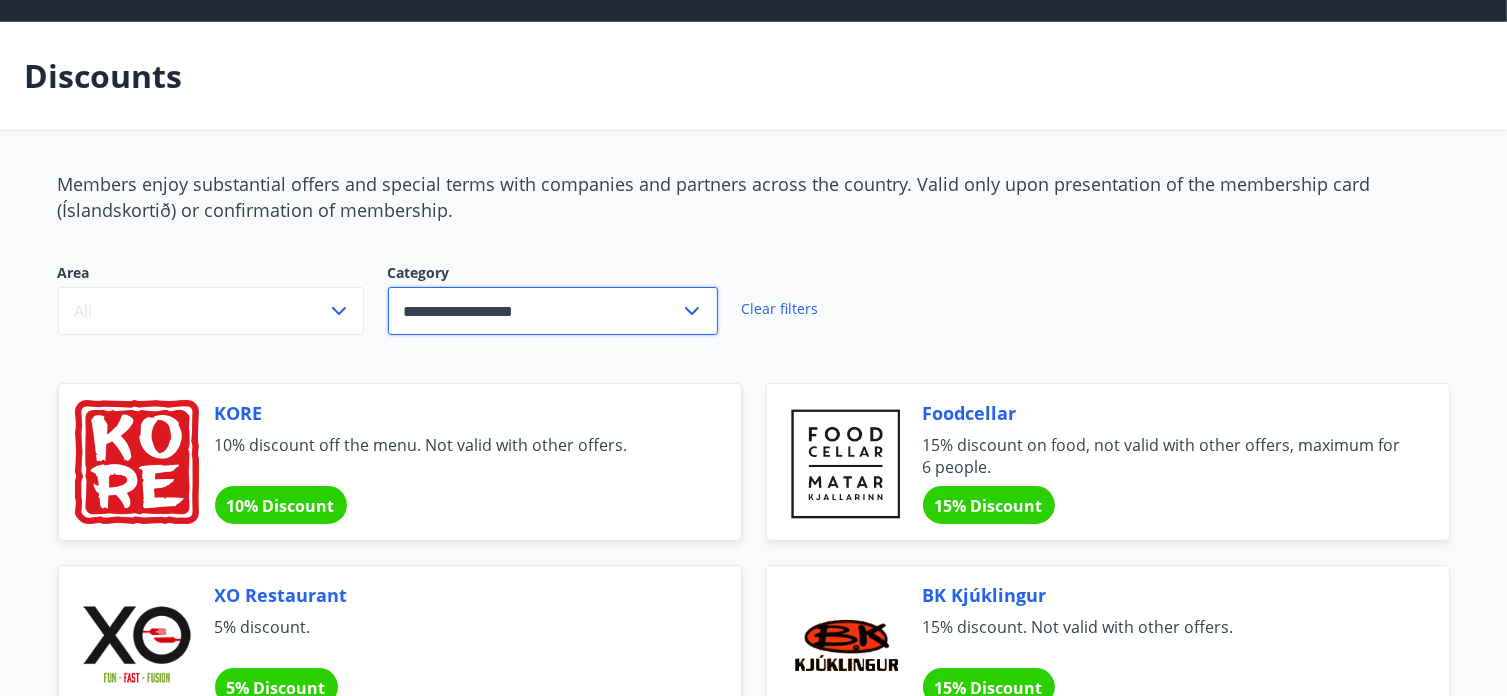 click on "**********" at bounding box center [534, 311] 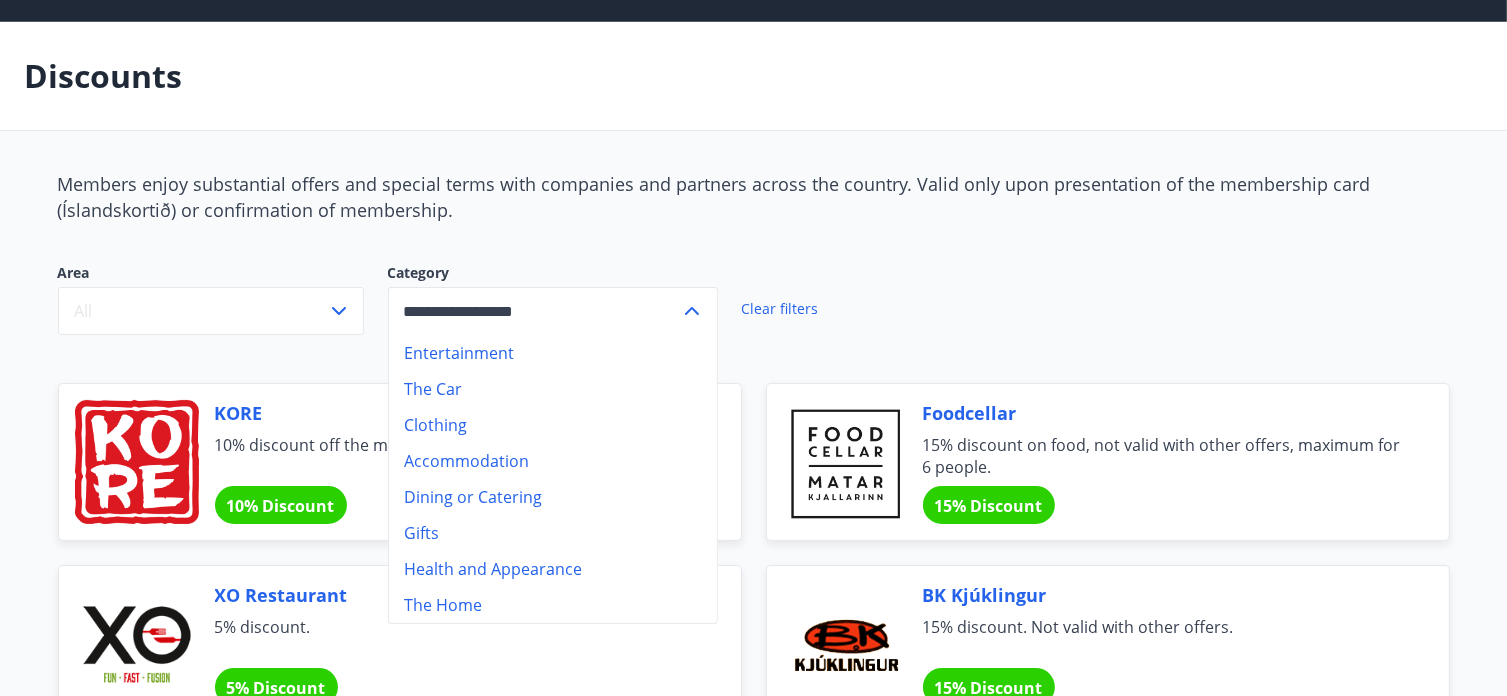 click on "Gifts" at bounding box center (553, 533) 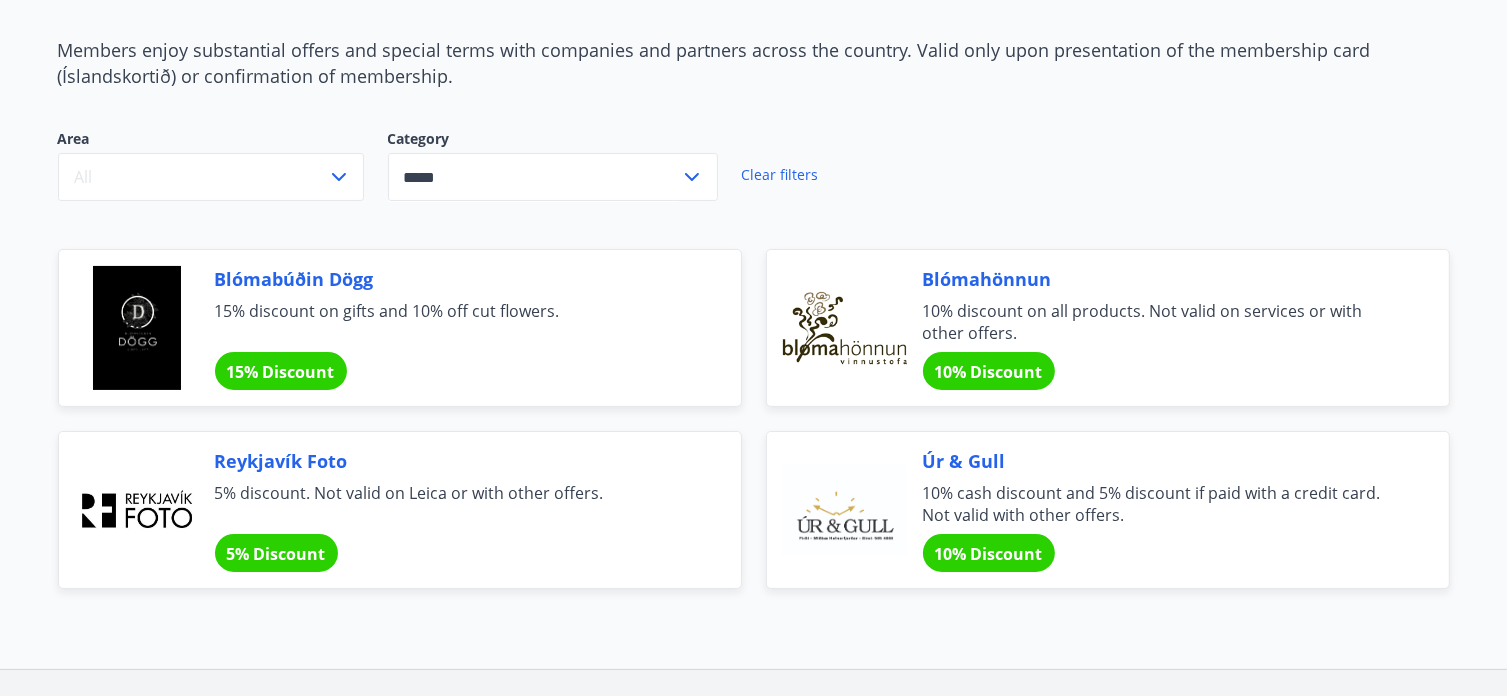 scroll, scrollTop: 159, scrollLeft: 0, axis: vertical 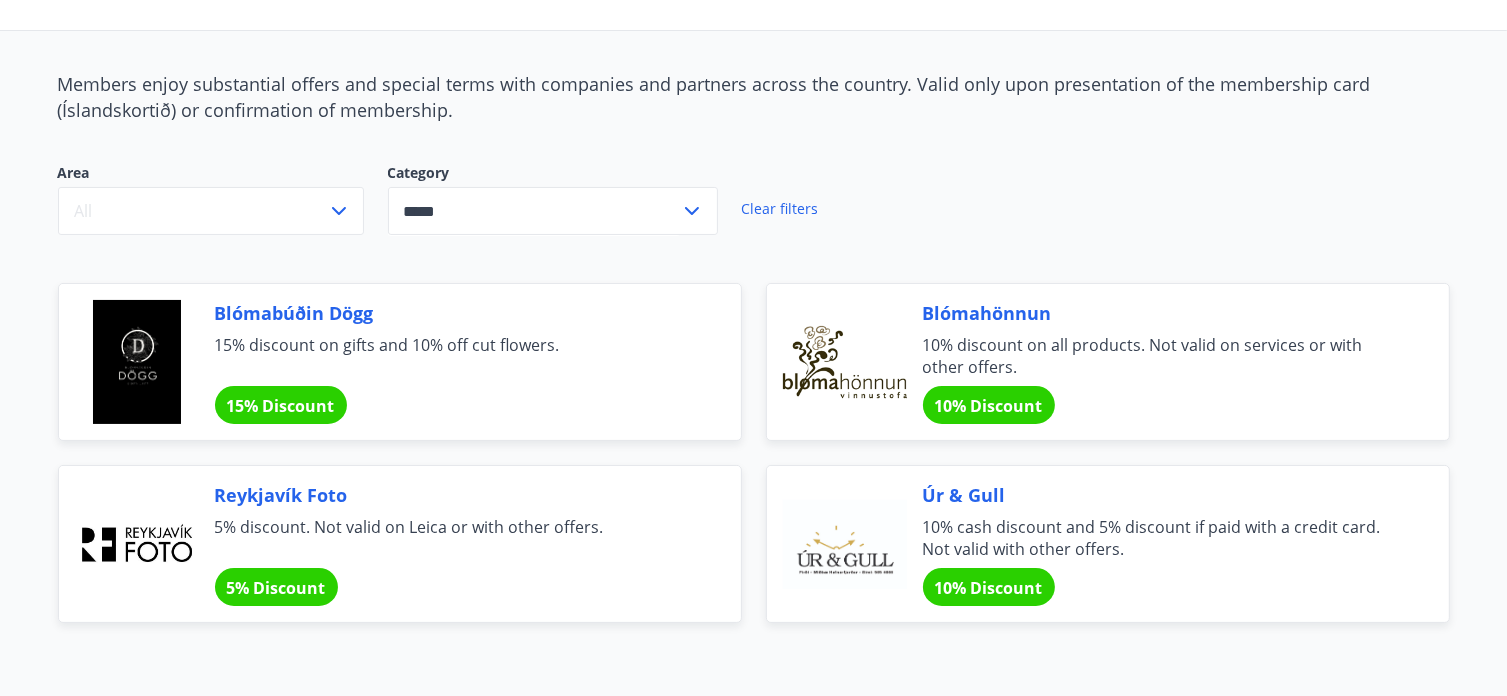 click on "*****" at bounding box center [534, 211] 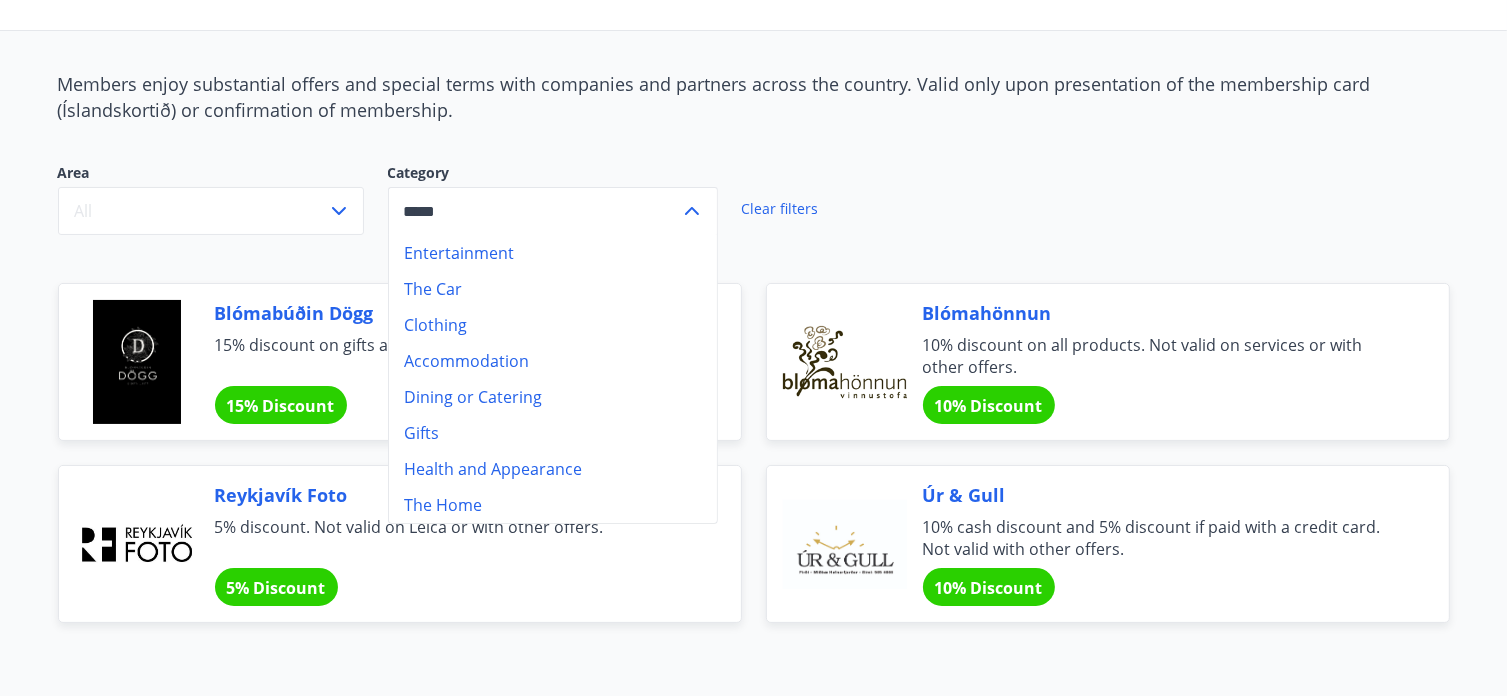 click on "Entertainment" at bounding box center [553, 253] 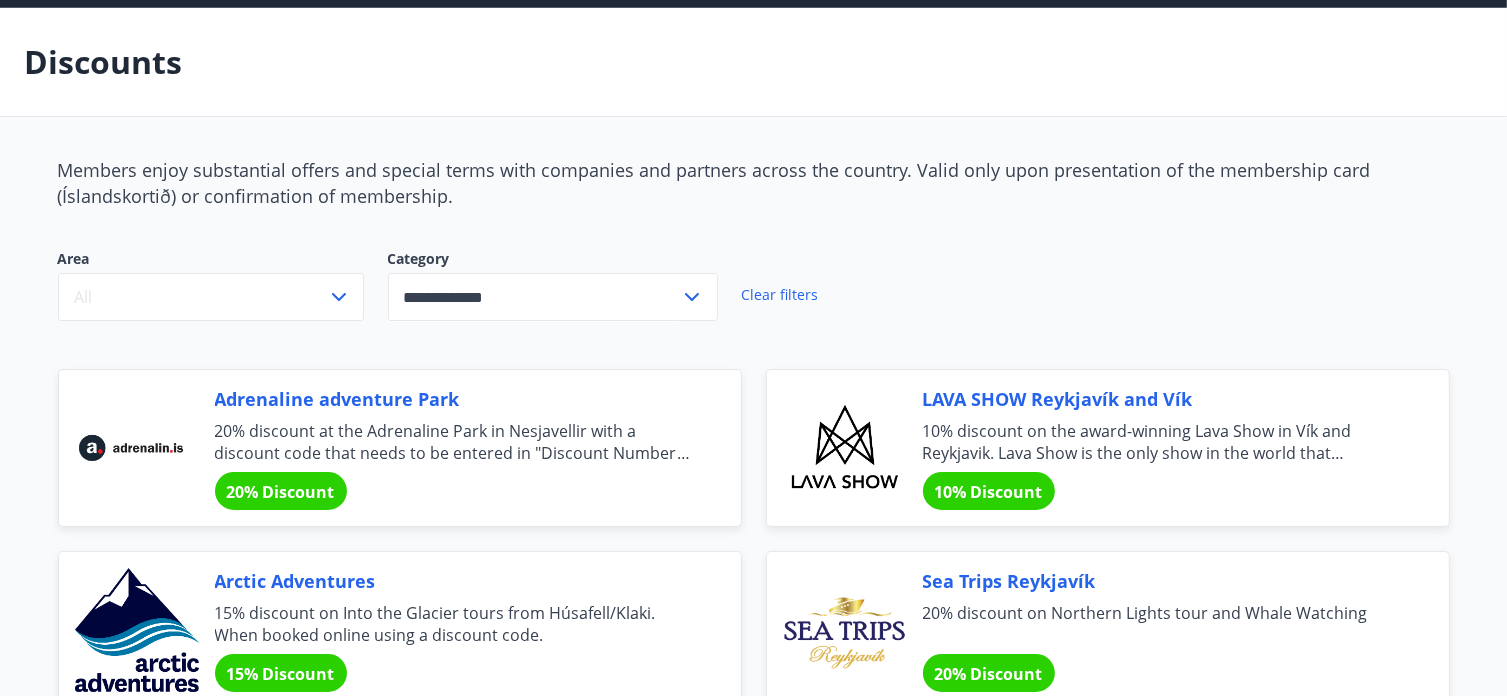 scroll, scrollTop: 0, scrollLeft: 0, axis: both 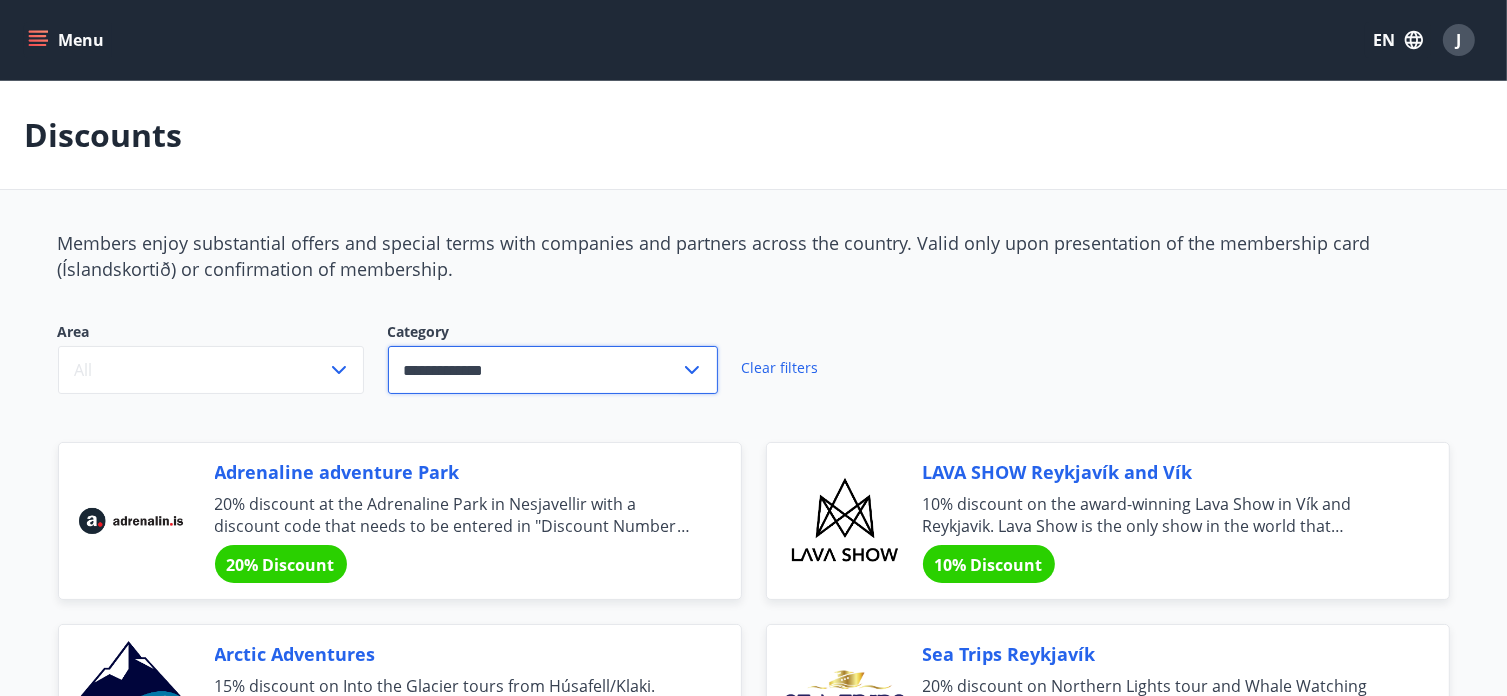 click on "**********" at bounding box center [534, 370] 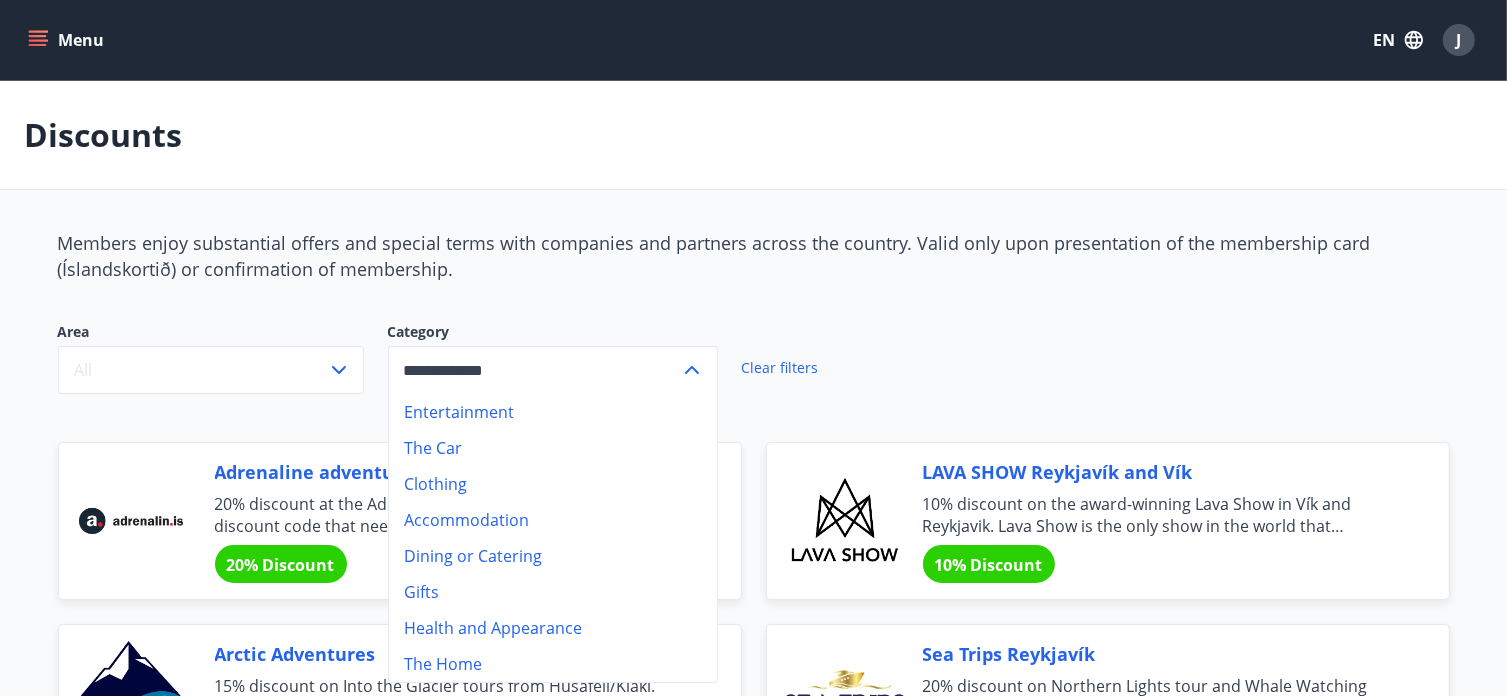 scroll, scrollTop: 100, scrollLeft: 0, axis: vertical 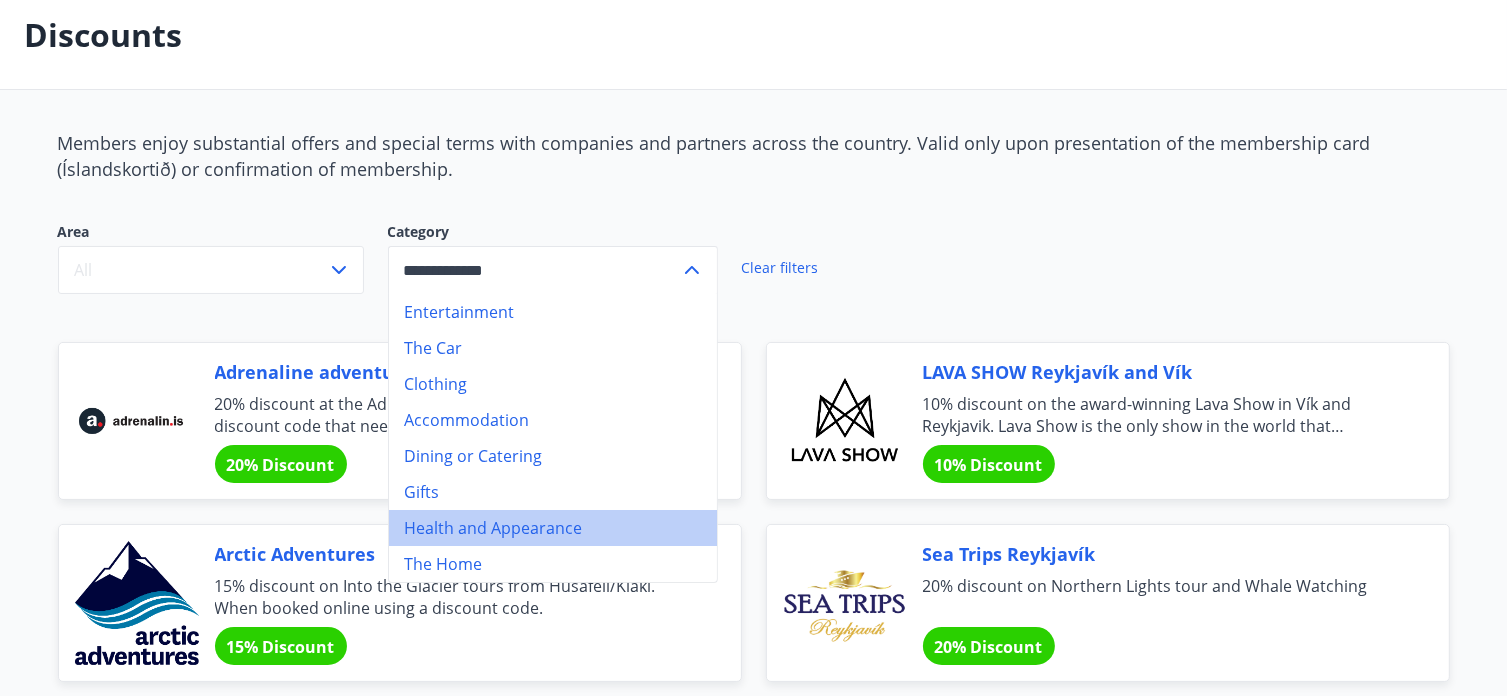 click on "Health and Appearance" at bounding box center (553, 528) 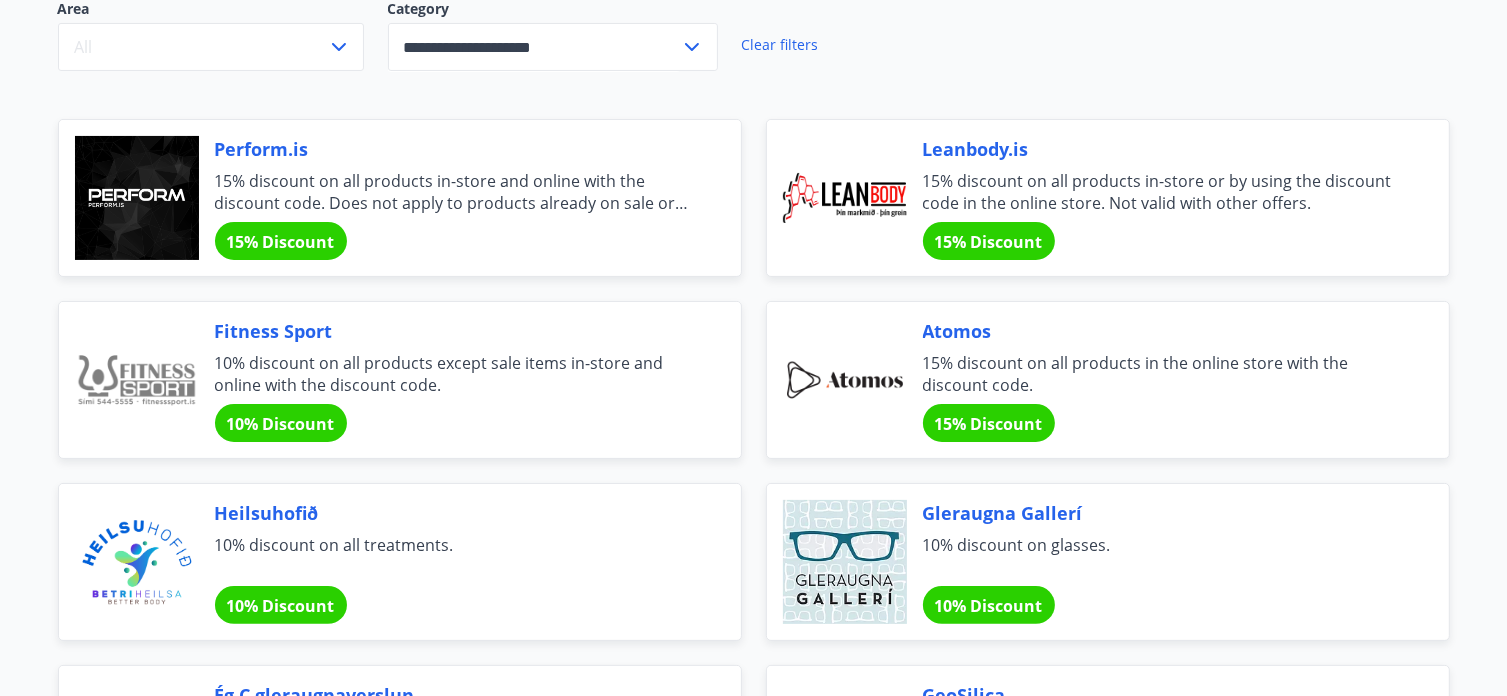 scroll, scrollTop: 200, scrollLeft: 0, axis: vertical 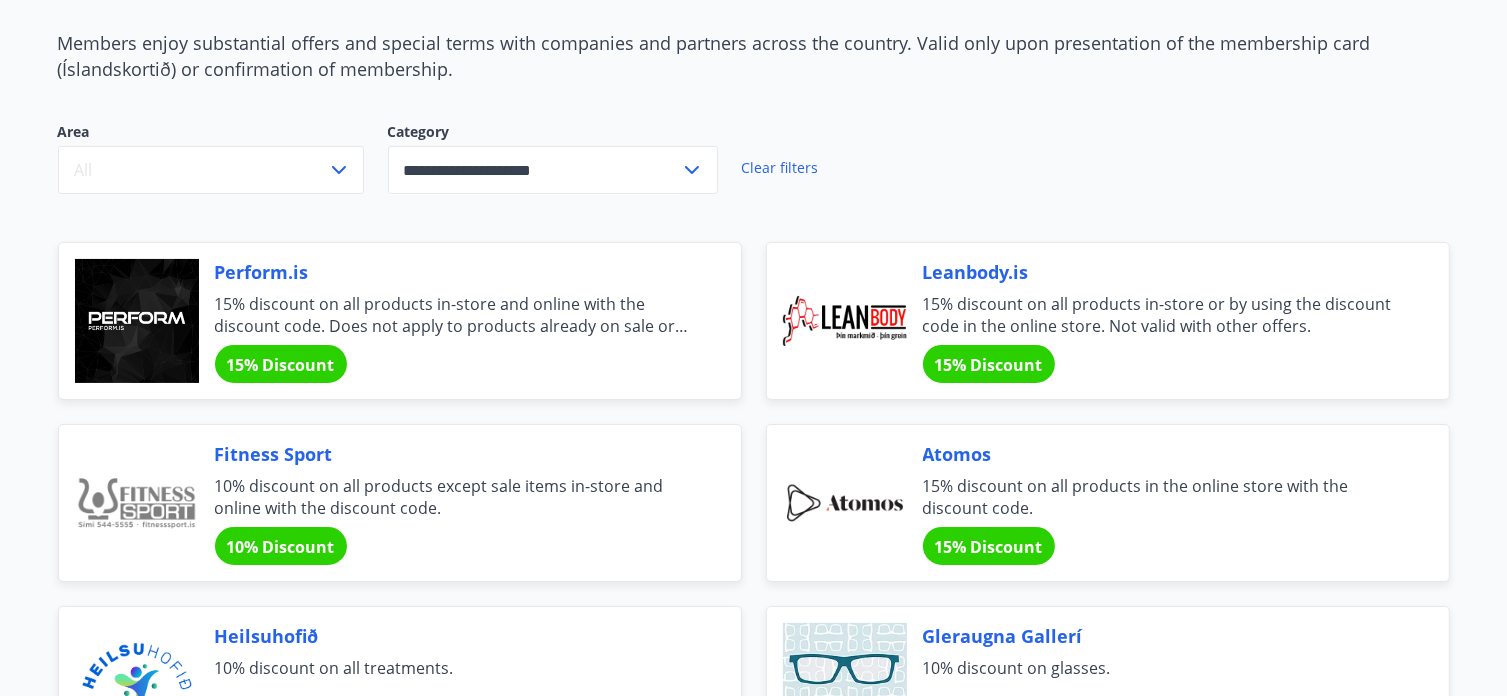 click on "**********" at bounding box center (534, 170) 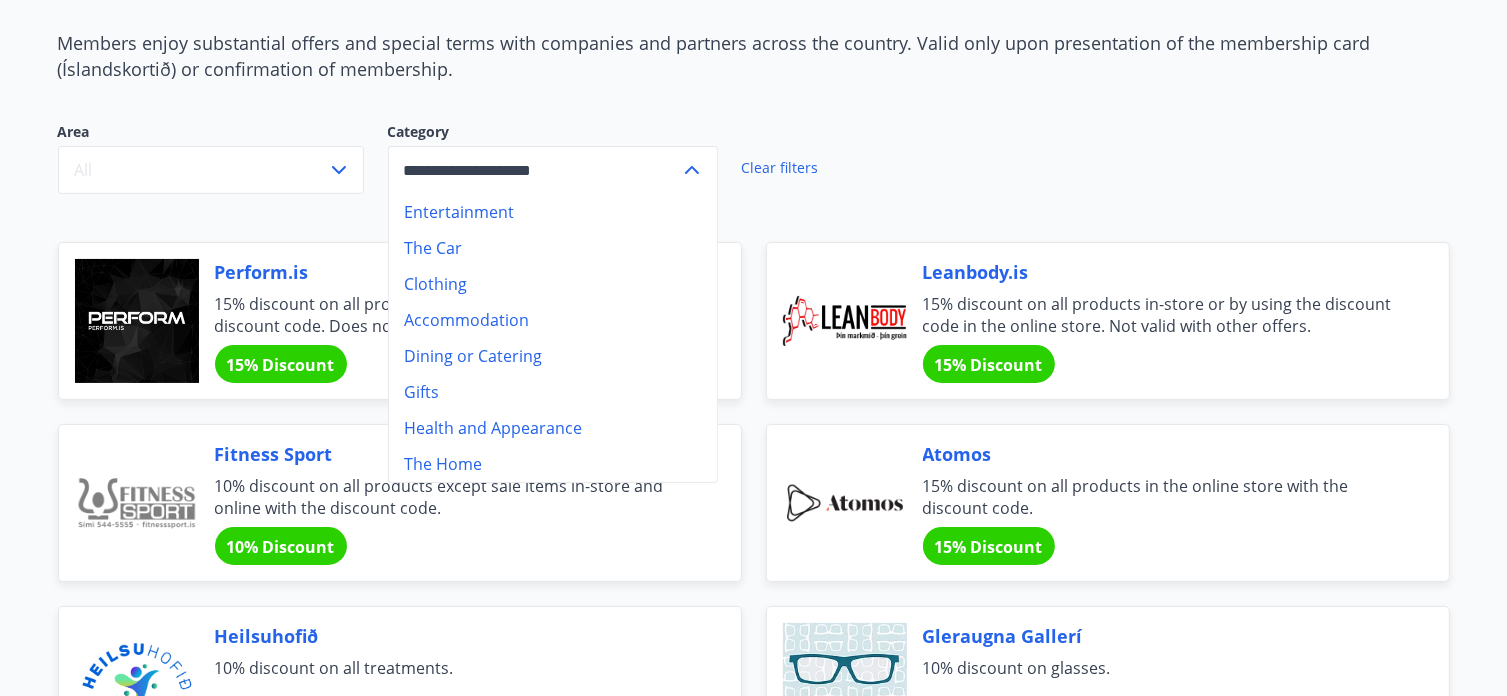 click on "Clothing" at bounding box center [553, 284] 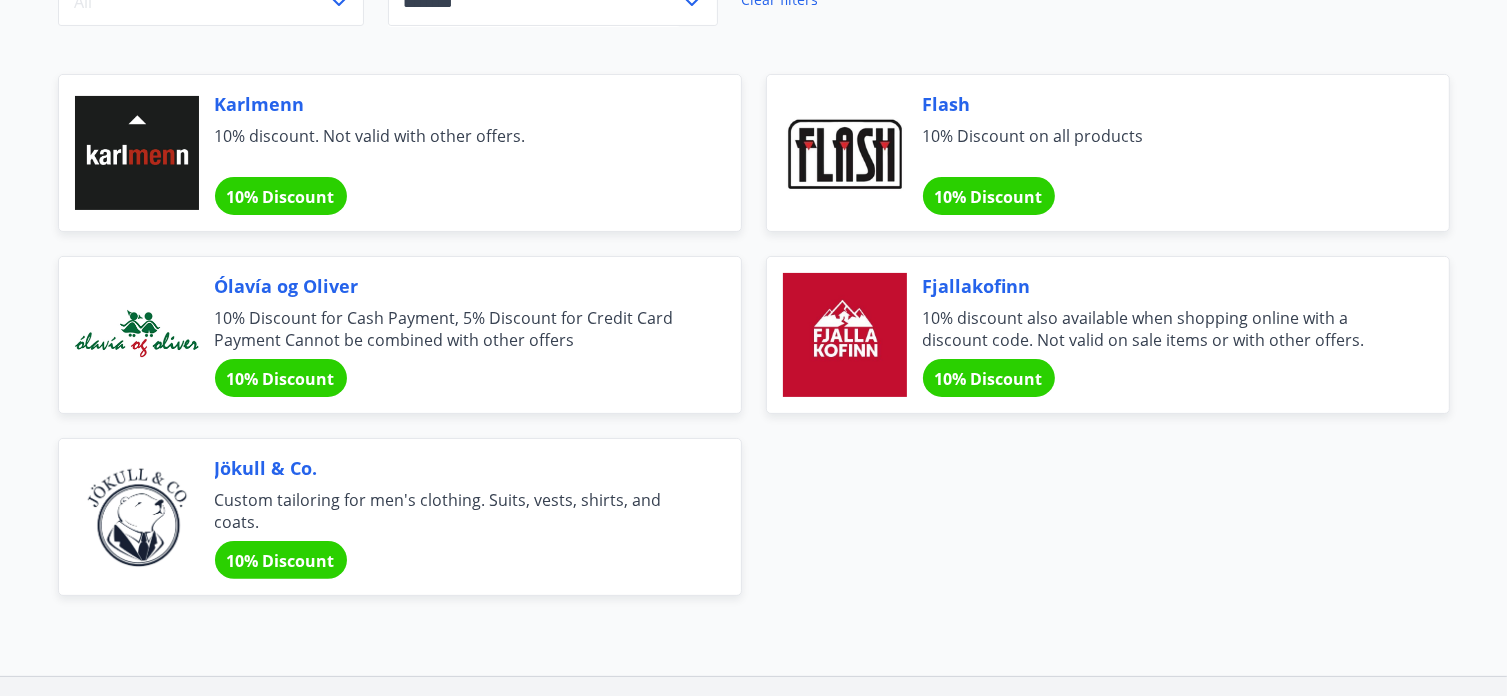 scroll, scrollTop: 214, scrollLeft: 0, axis: vertical 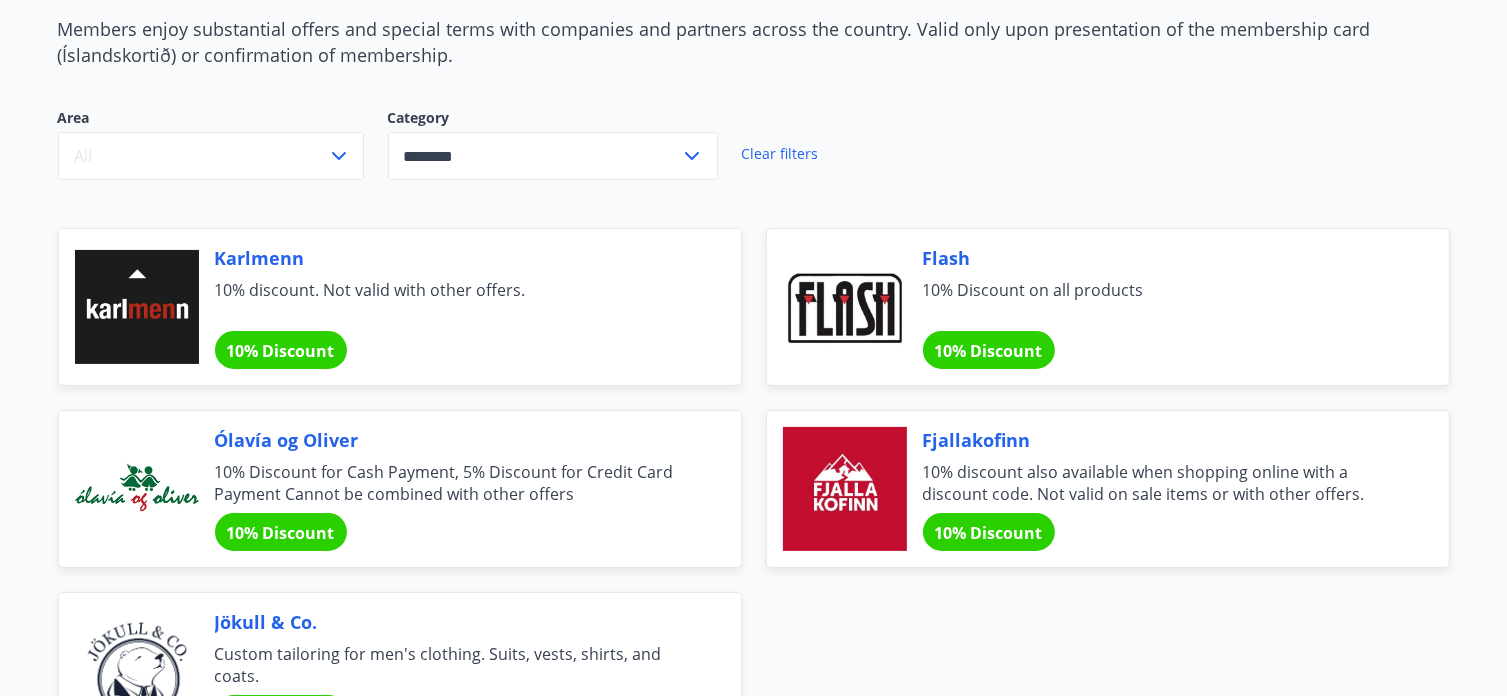 click on "********" at bounding box center (534, 156) 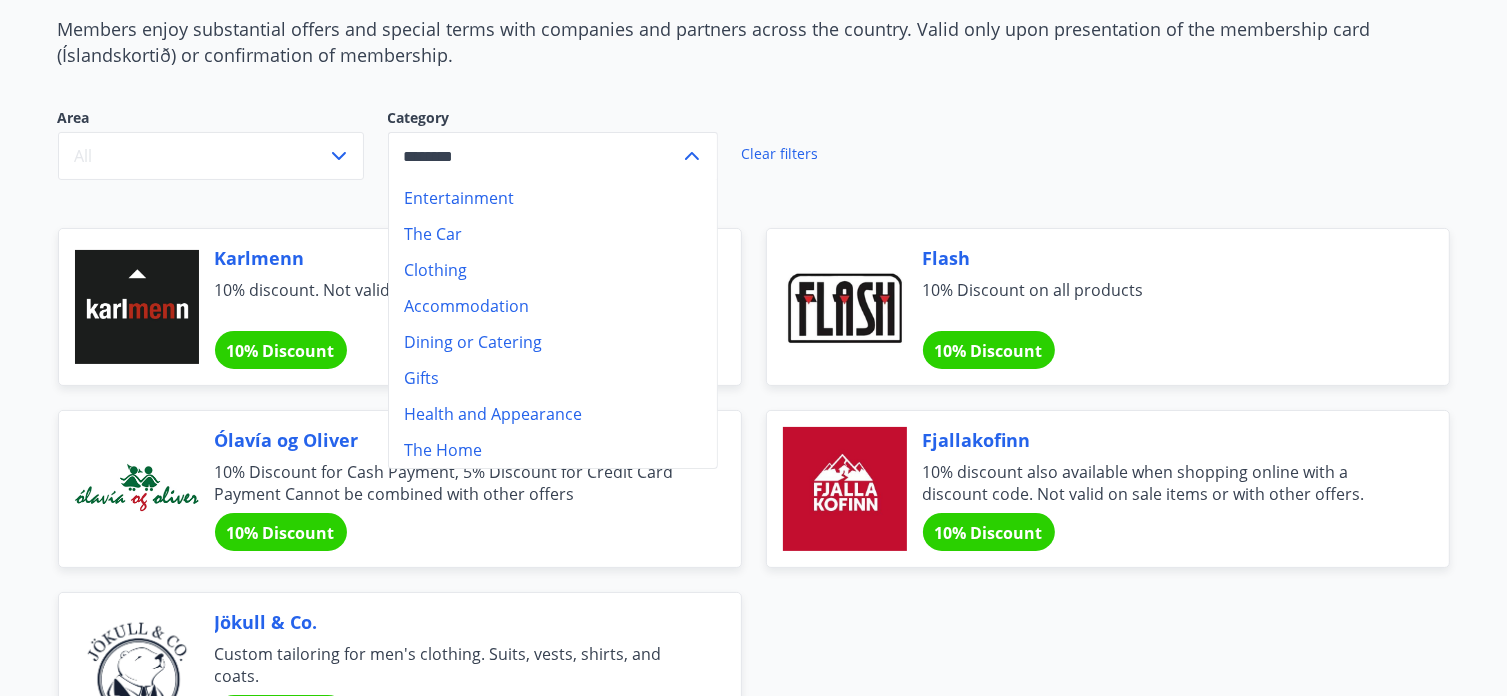 click on "********" at bounding box center [534, 156] 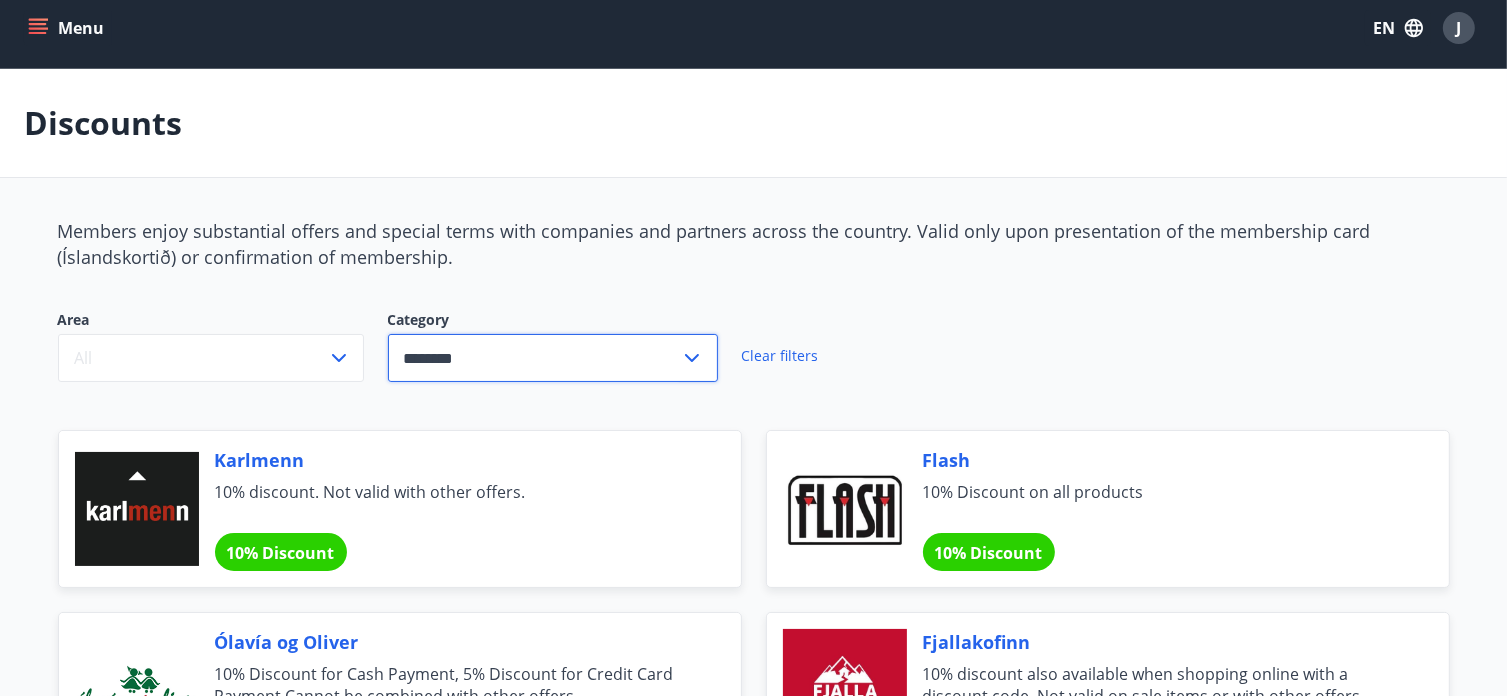 scroll, scrollTop: 0, scrollLeft: 0, axis: both 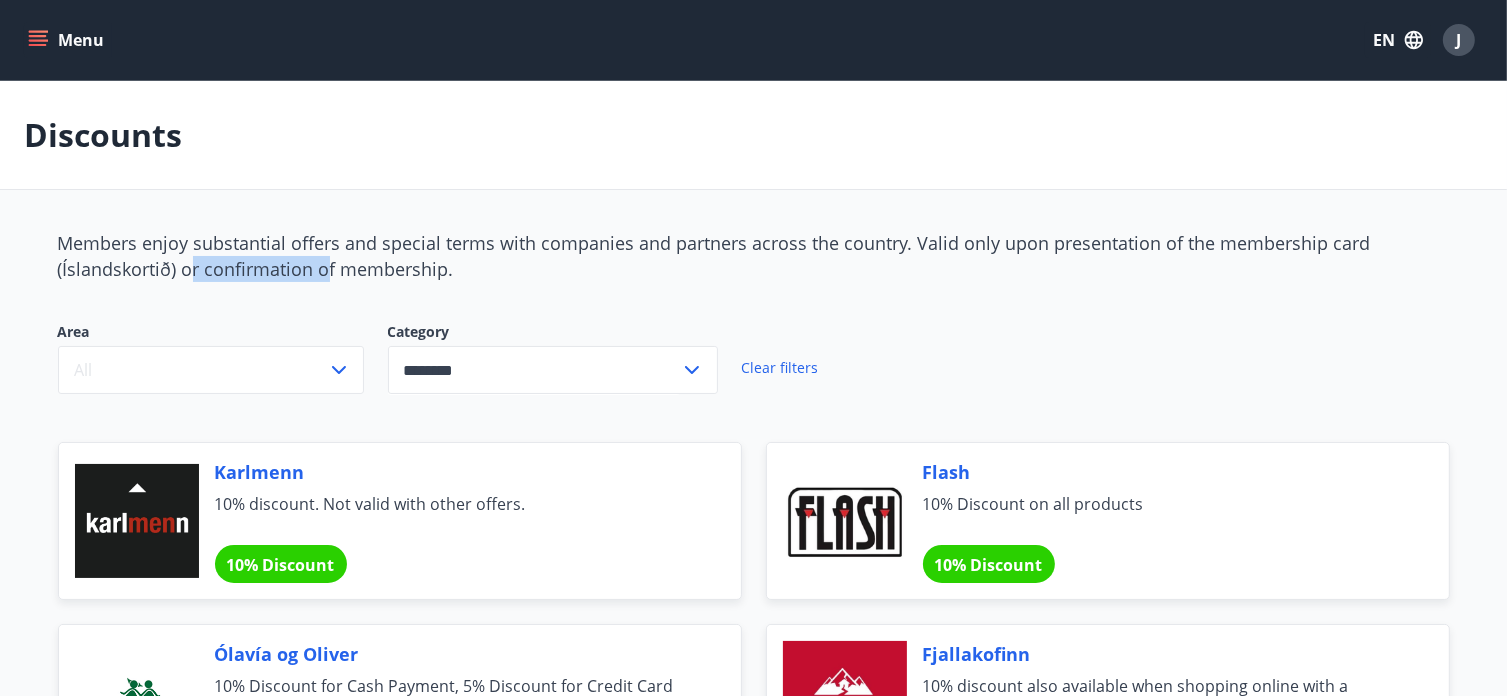 drag, startPoint x: 197, startPoint y: 268, endPoint x: 361, endPoint y: 271, distance: 164.02744 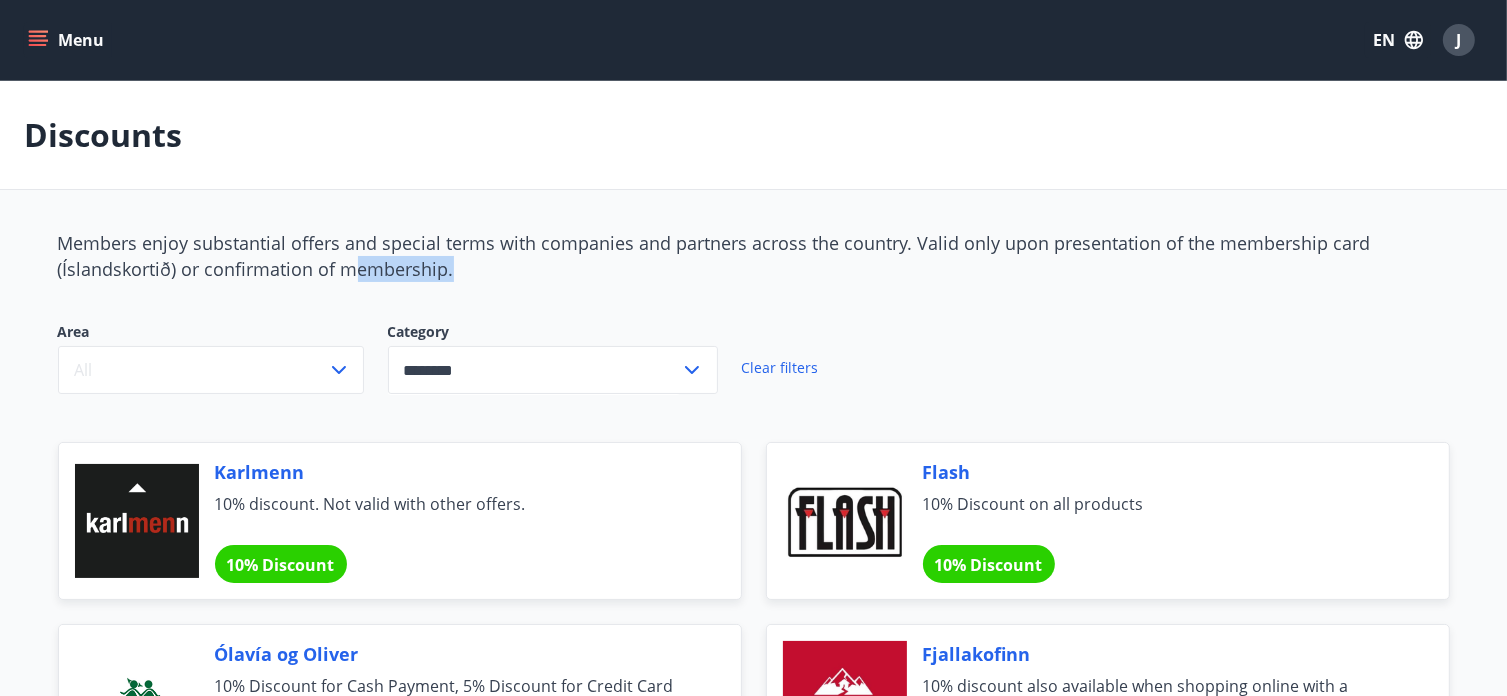 drag, startPoint x: 361, startPoint y: 271, endPoint x: 460, endPoint y: 269, distance: 99.0202 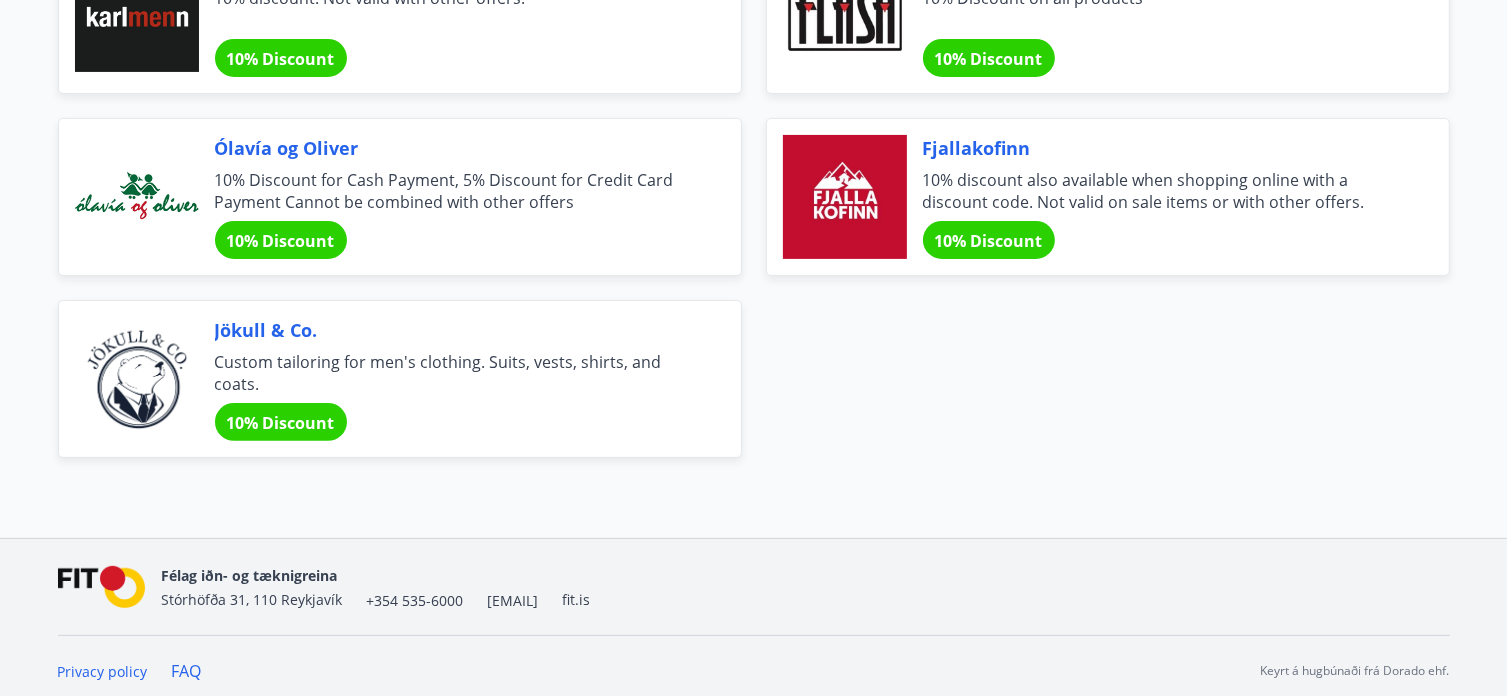scroll, scrollTop: 514, scrollLeft: 0, axis: vertical 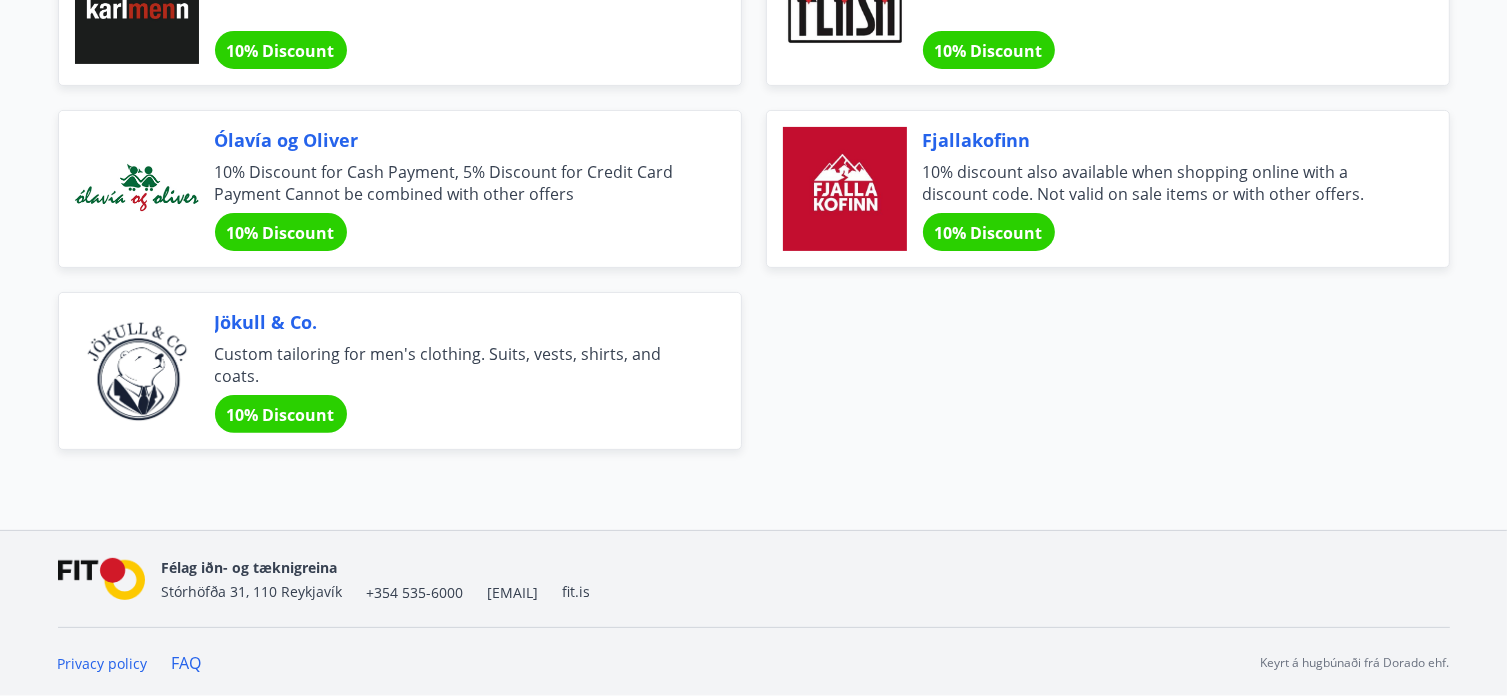 click on "Custom tailoring for men's clothing. Suits, vests, shirts, and coats." at bounding box center (0, 0) 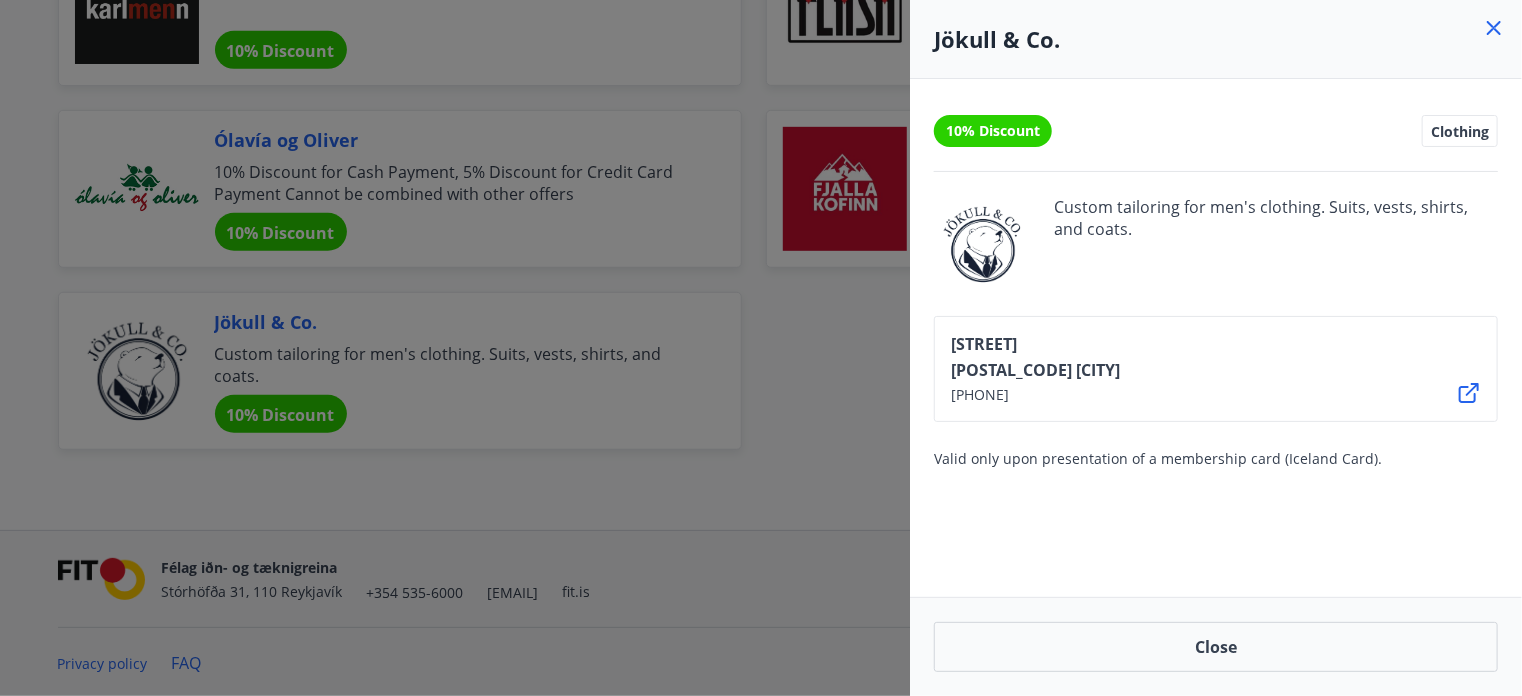 click at bounding box center [761, 348] 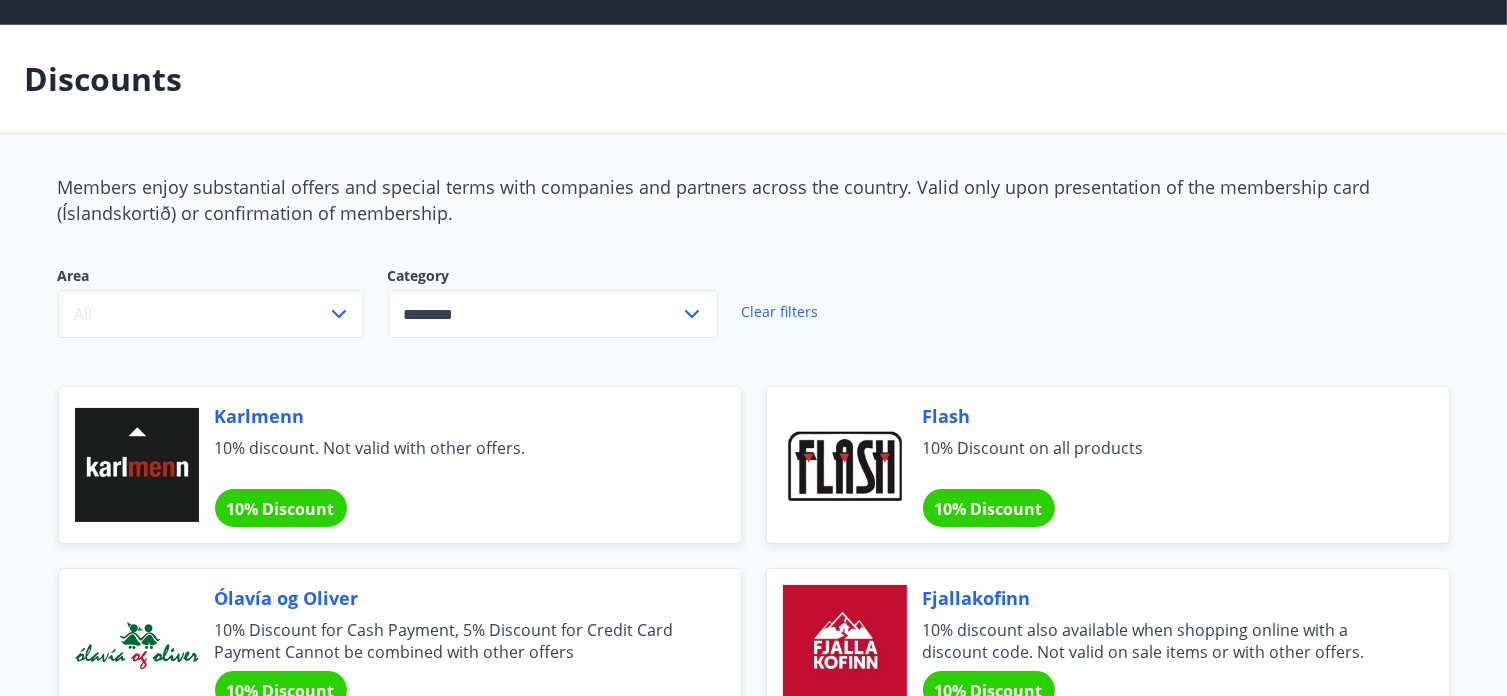 scroll, scrollTop: 0, scrollLeft: 0, axis: both 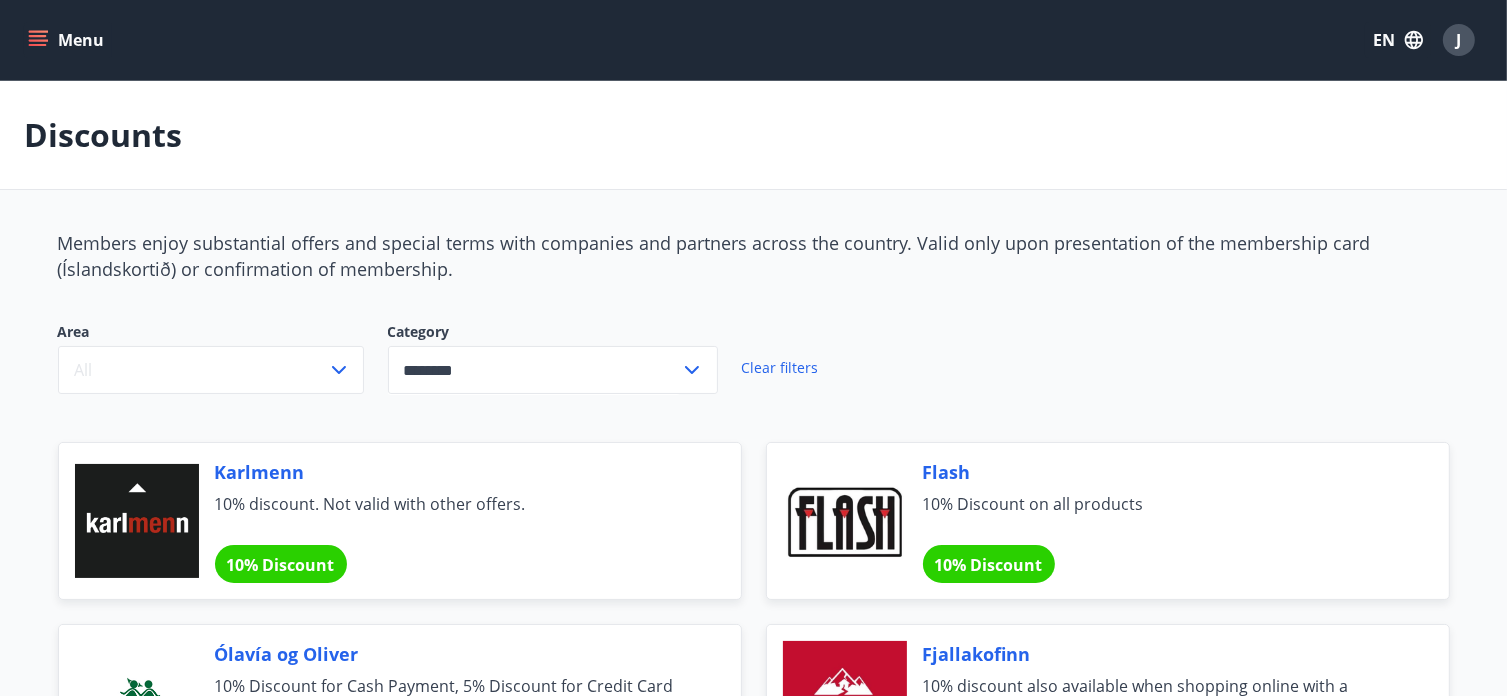 click on "Menu" at bounding box center [68, 40] 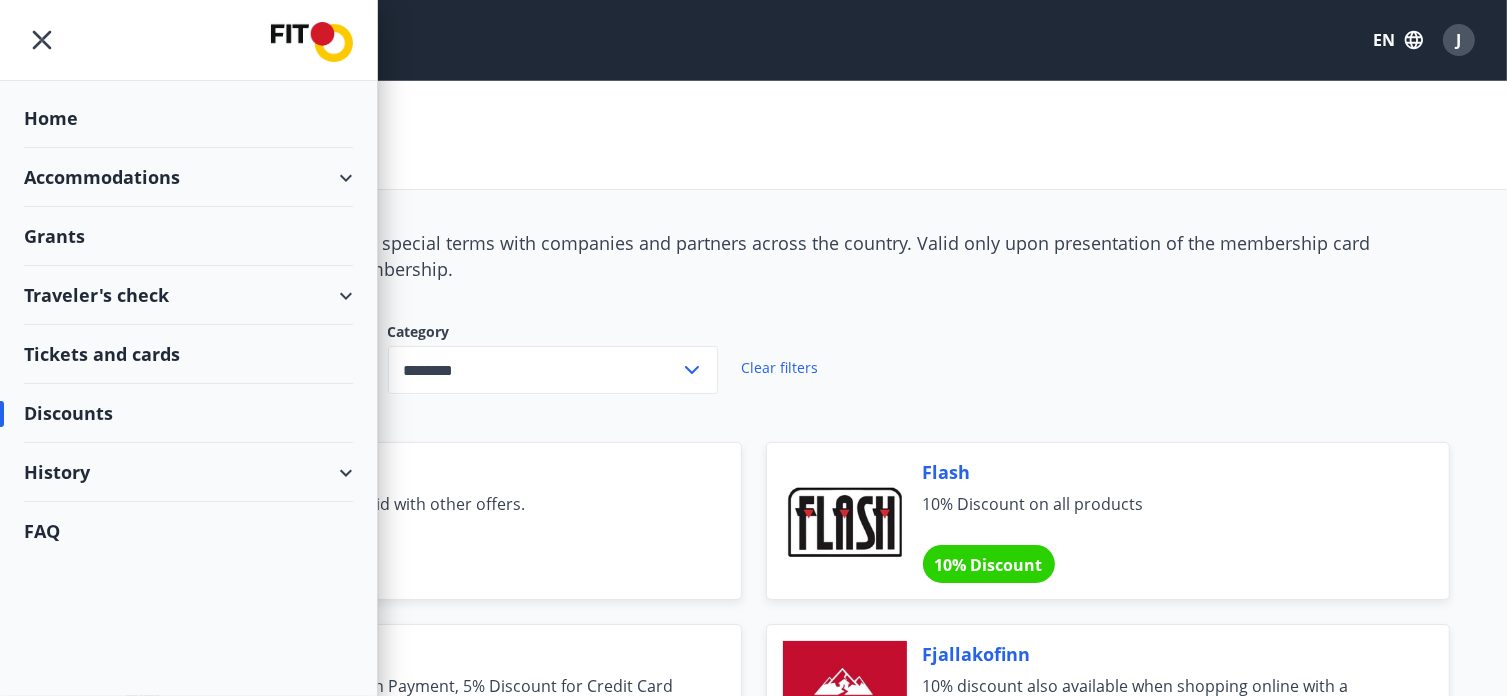 click on "Tickets and cards" at bounding box center (188, 354) 